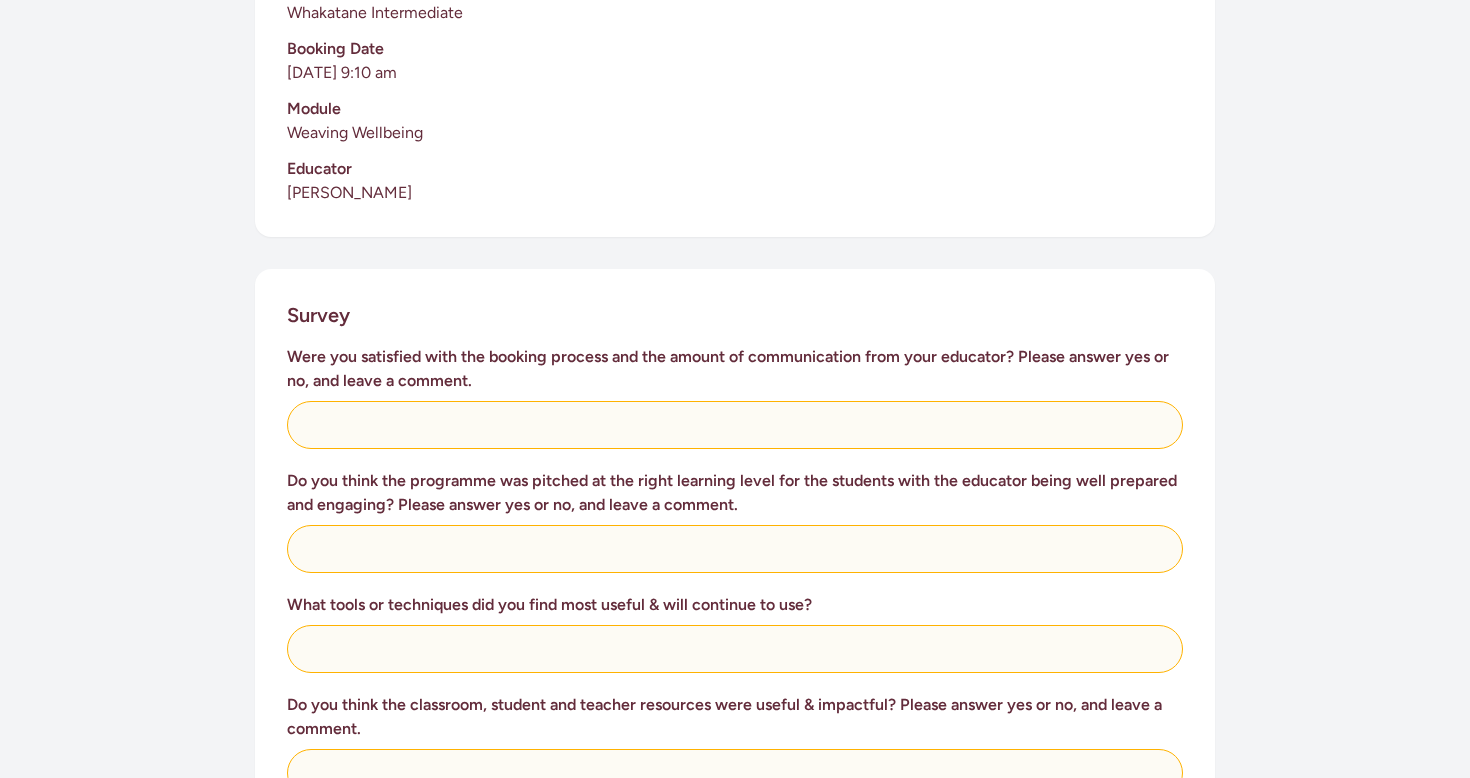 scroll, scrollTop: 697, scrollLeft: 0, axis: vertical 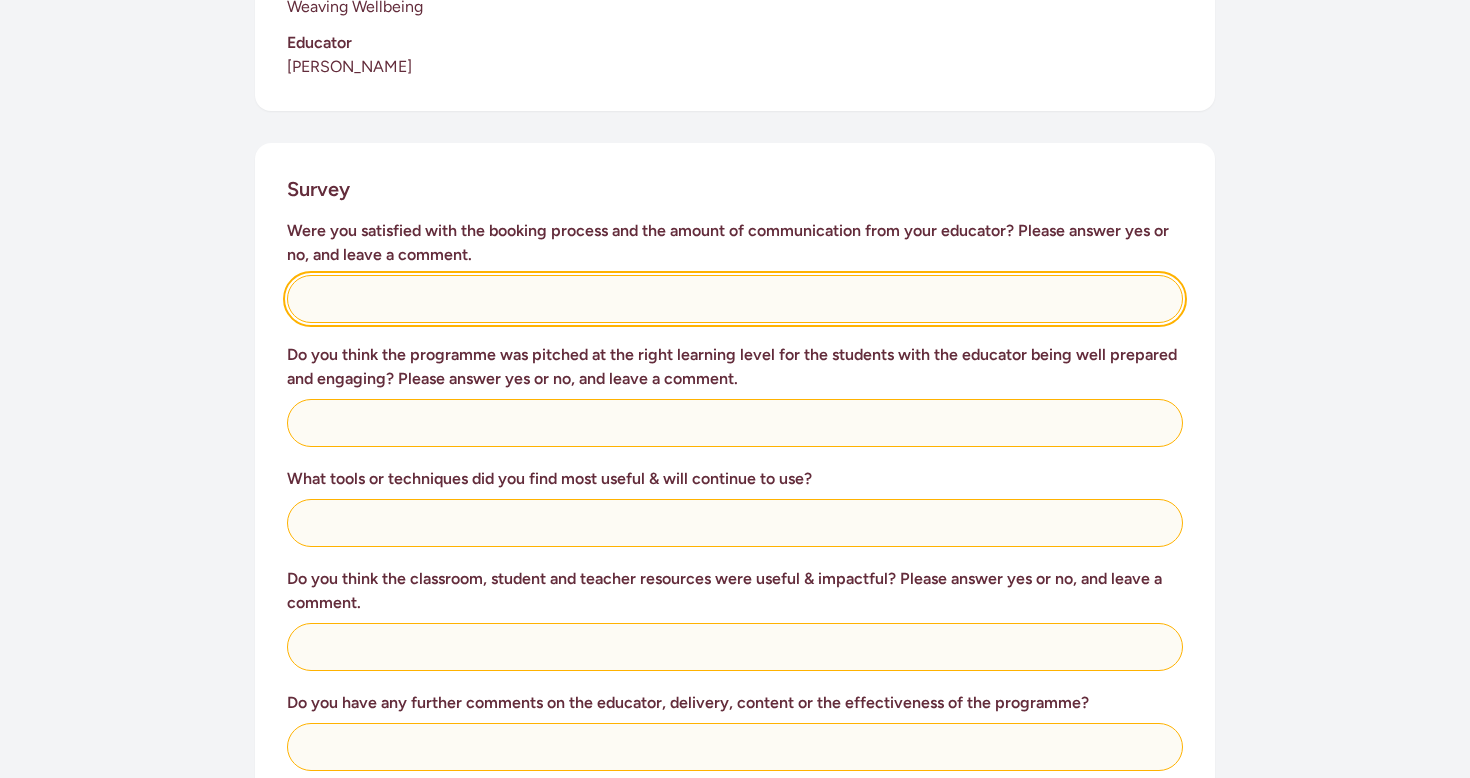 click 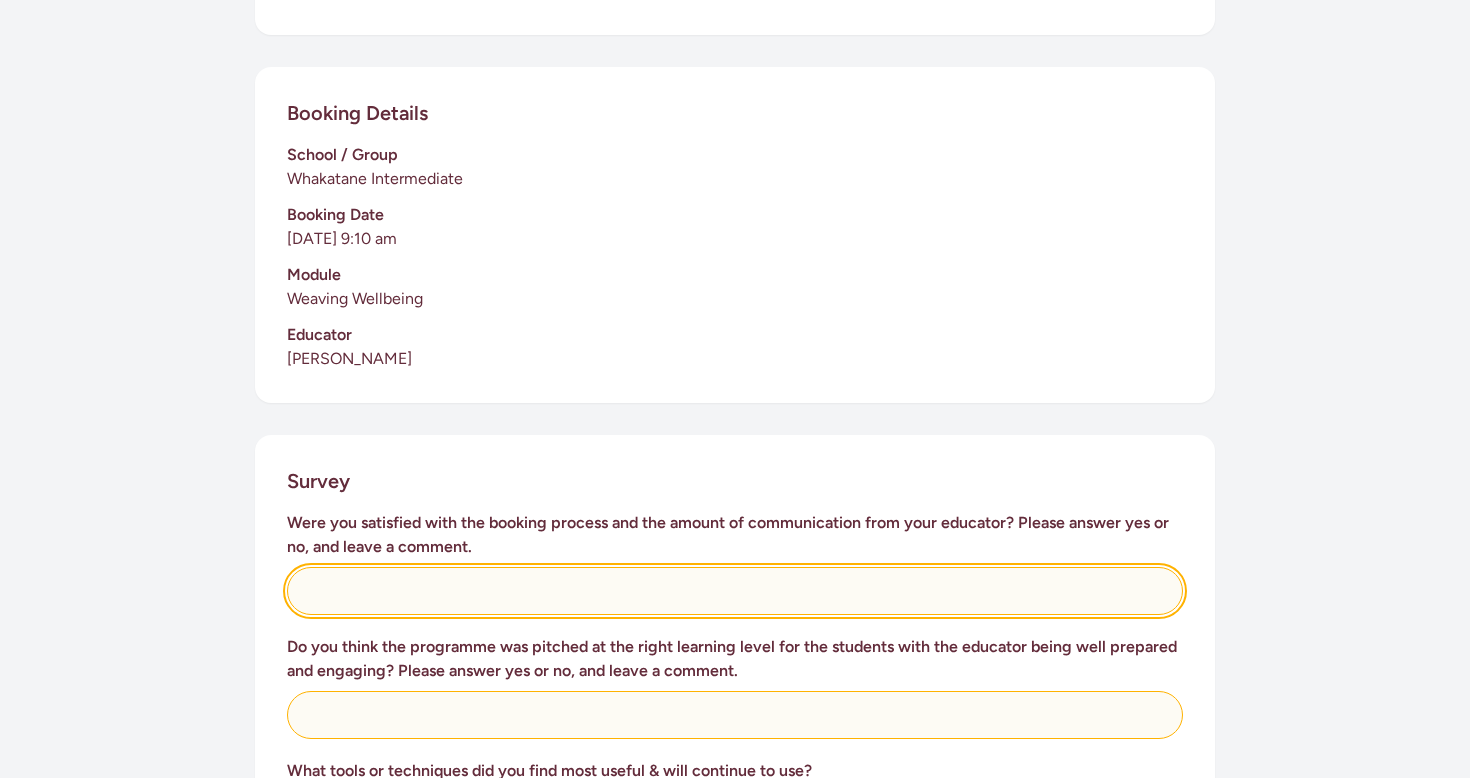 scroll, scrollTop: 343, scrollLeft: 0, axis: vertical 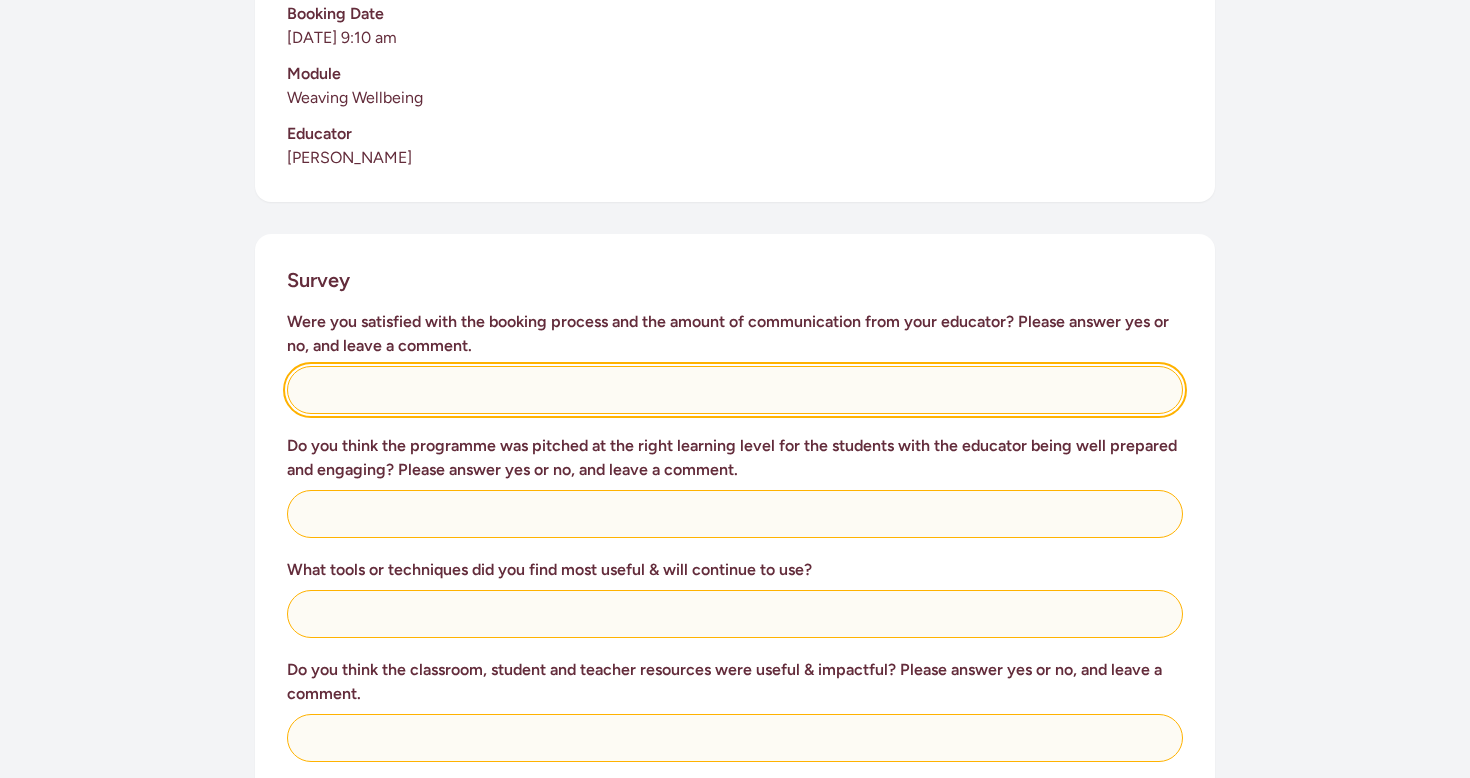 paste on "the booking process was very easy and Suze always communicated well." 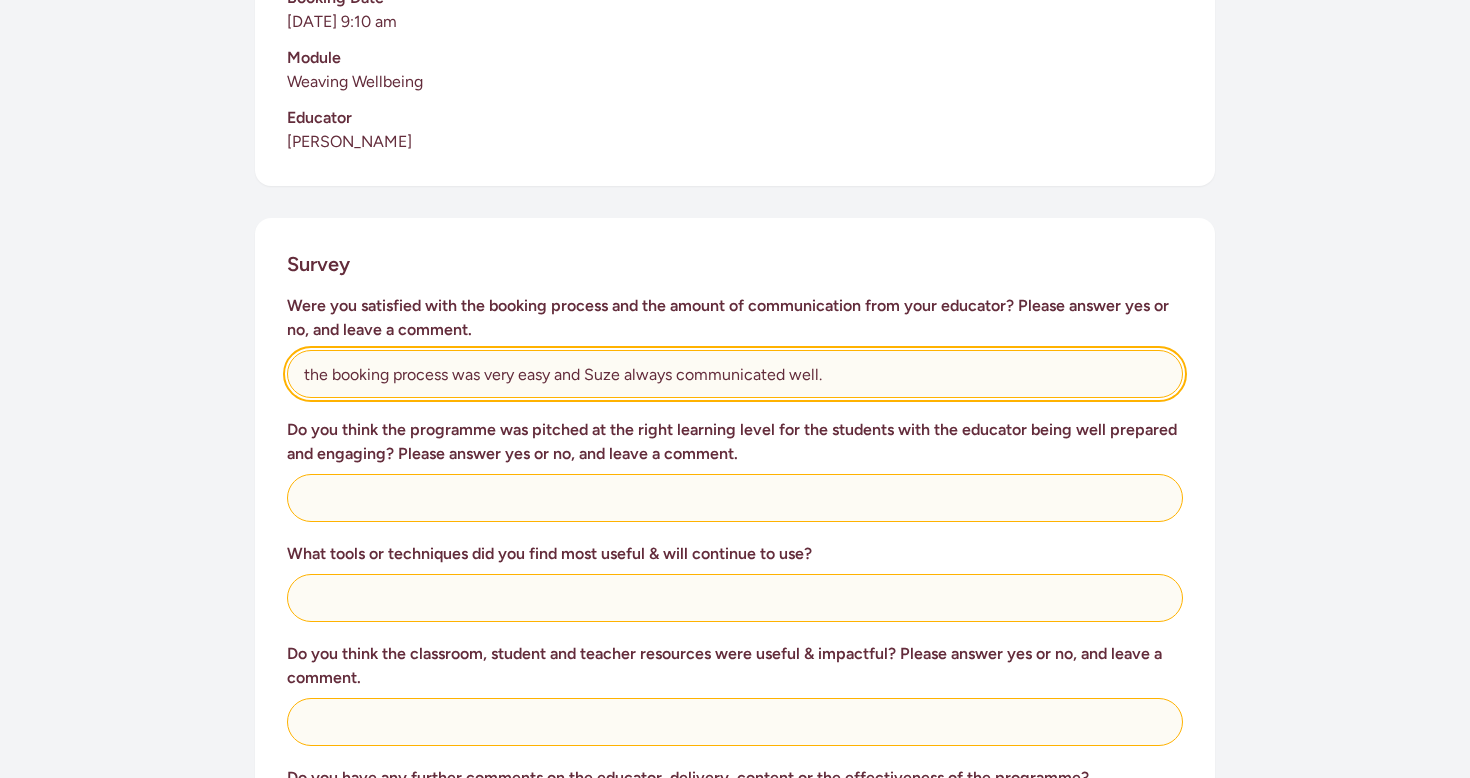 scroll, scrollTop: 628, scrollLeft: 0, axis: vertical 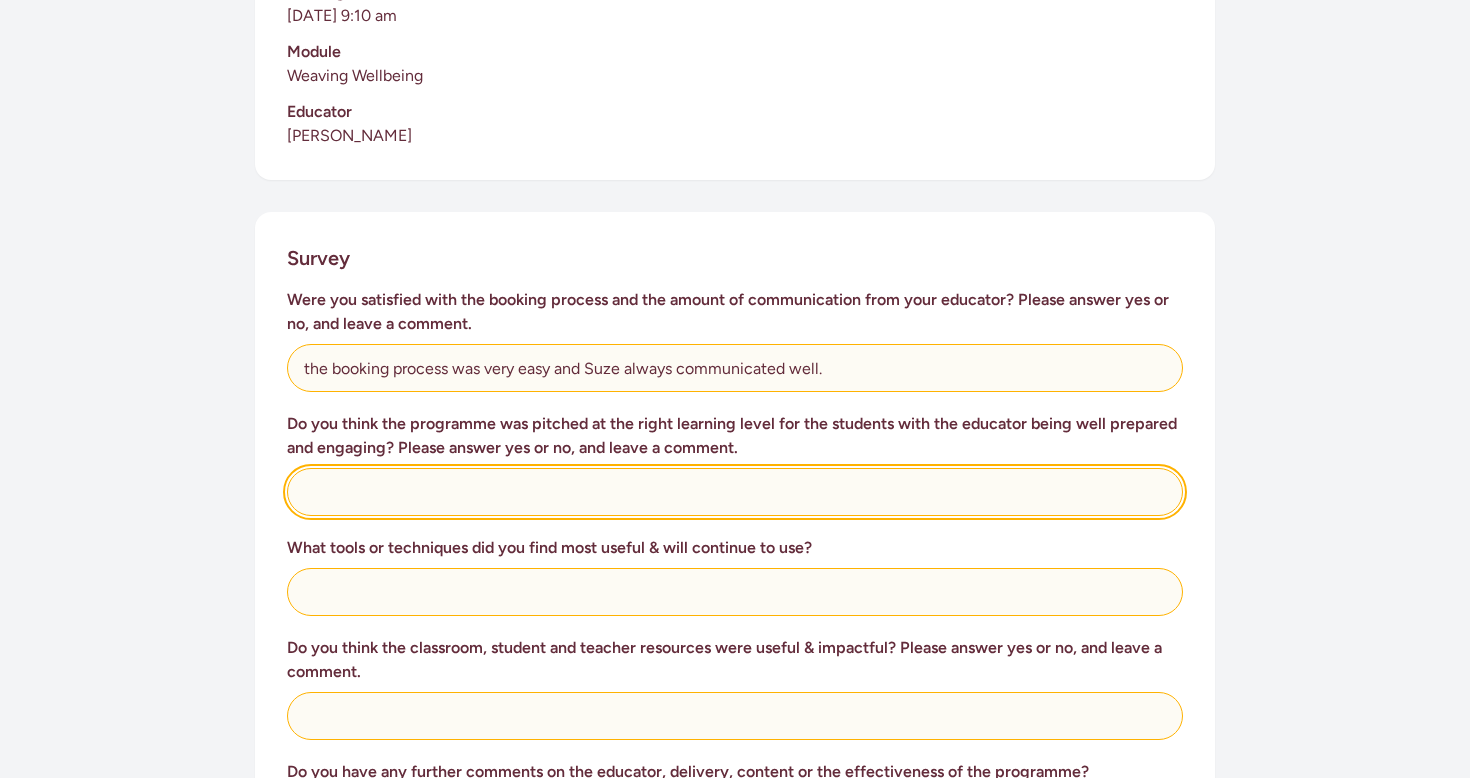 click 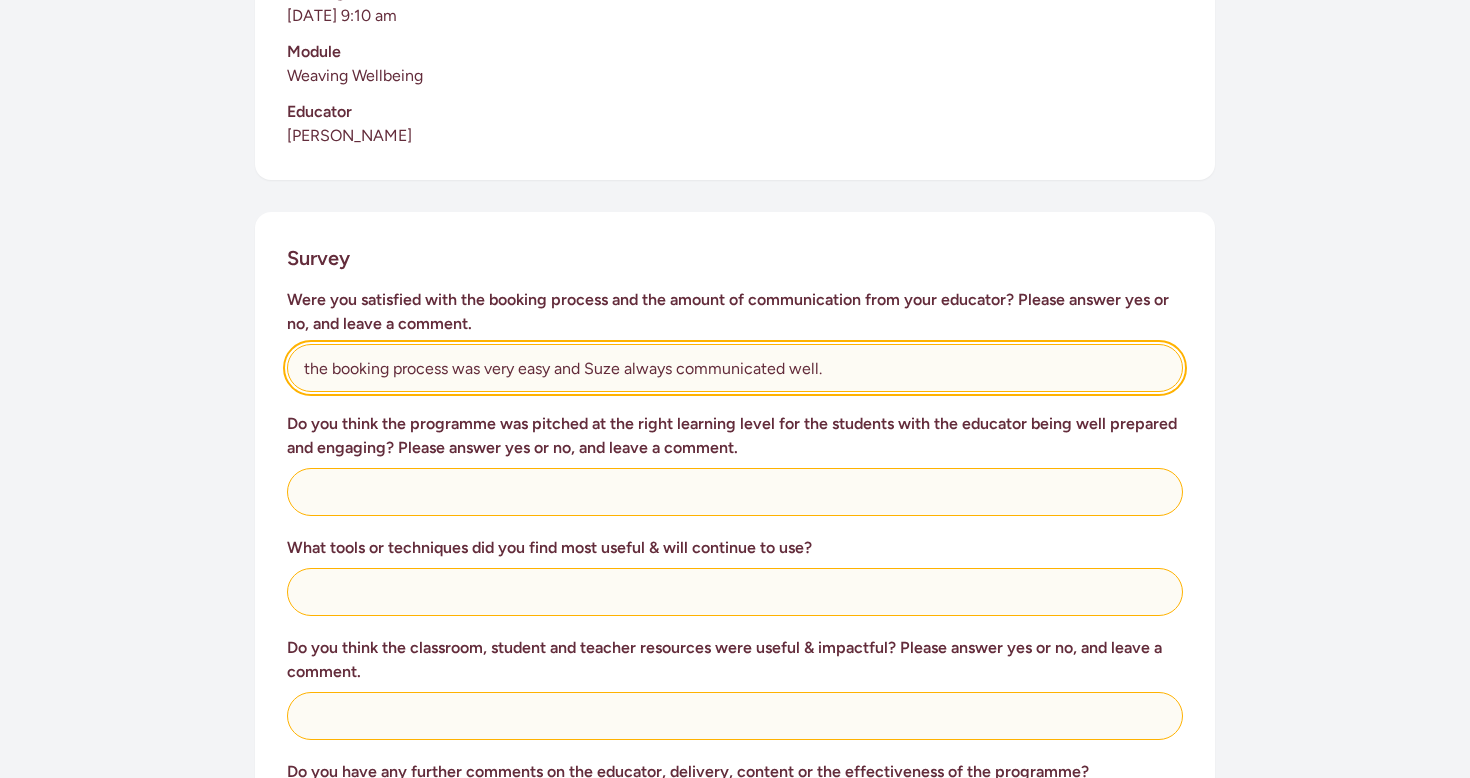 click on "the booking process was very easy and Suze always communicated well." 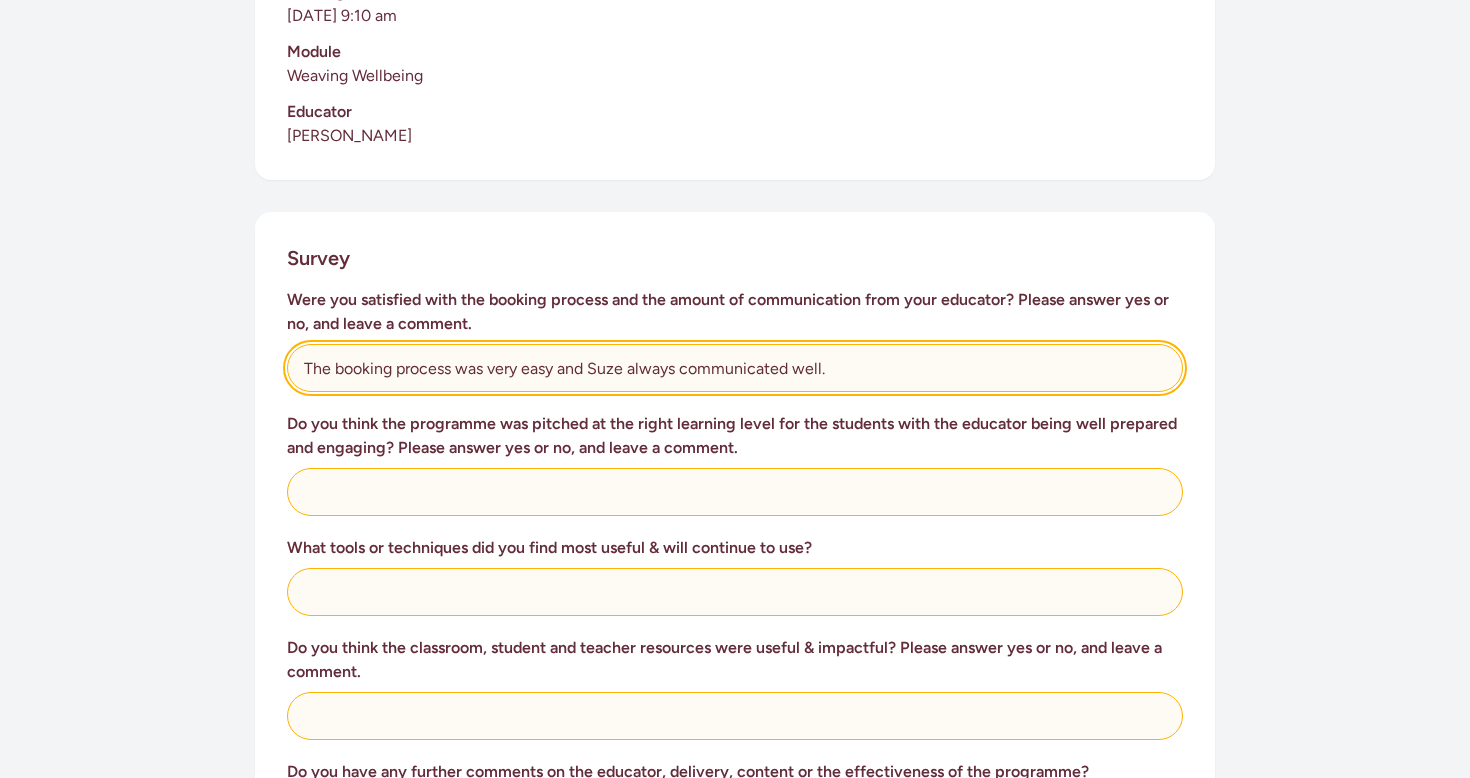 type on "The booking process was very easy and Suze always communicated well." 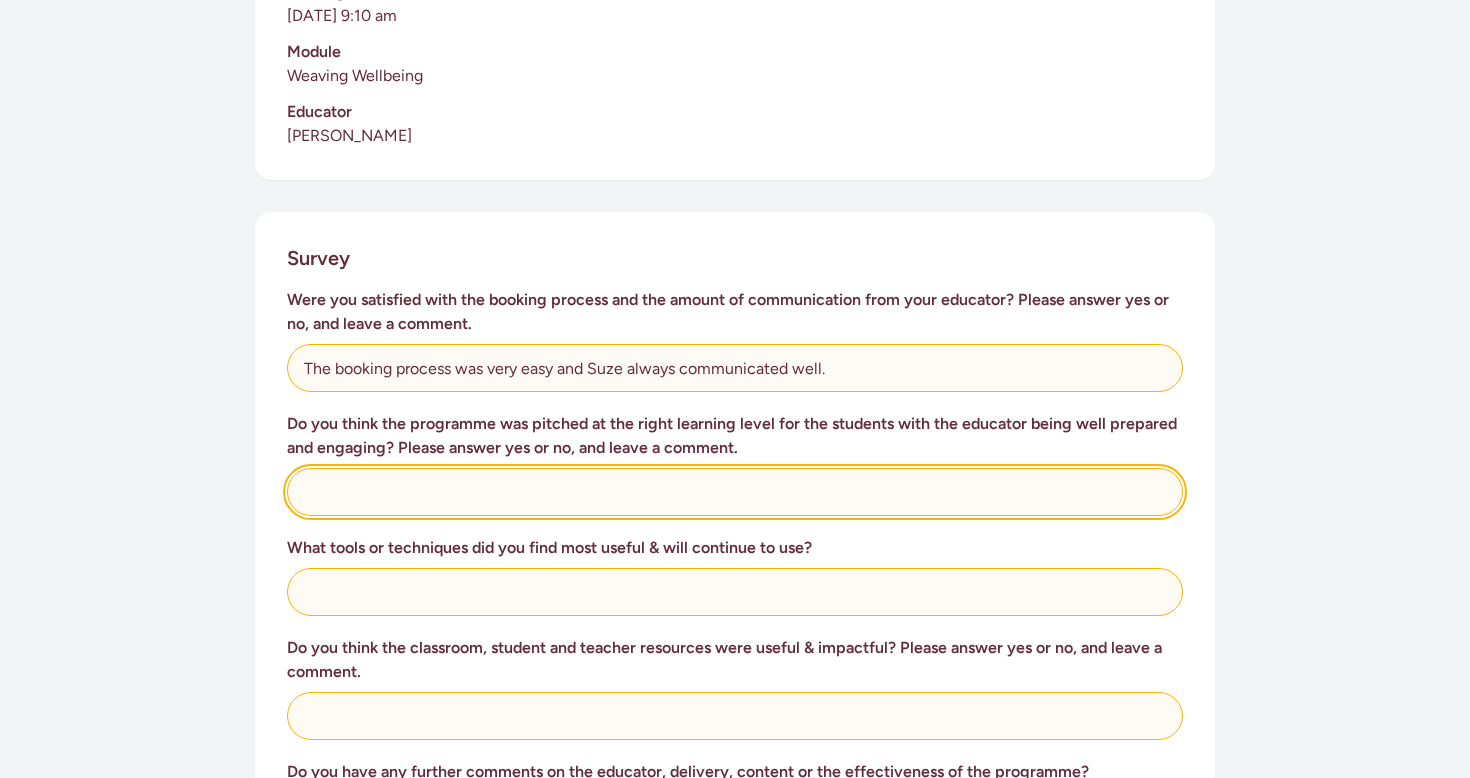 click 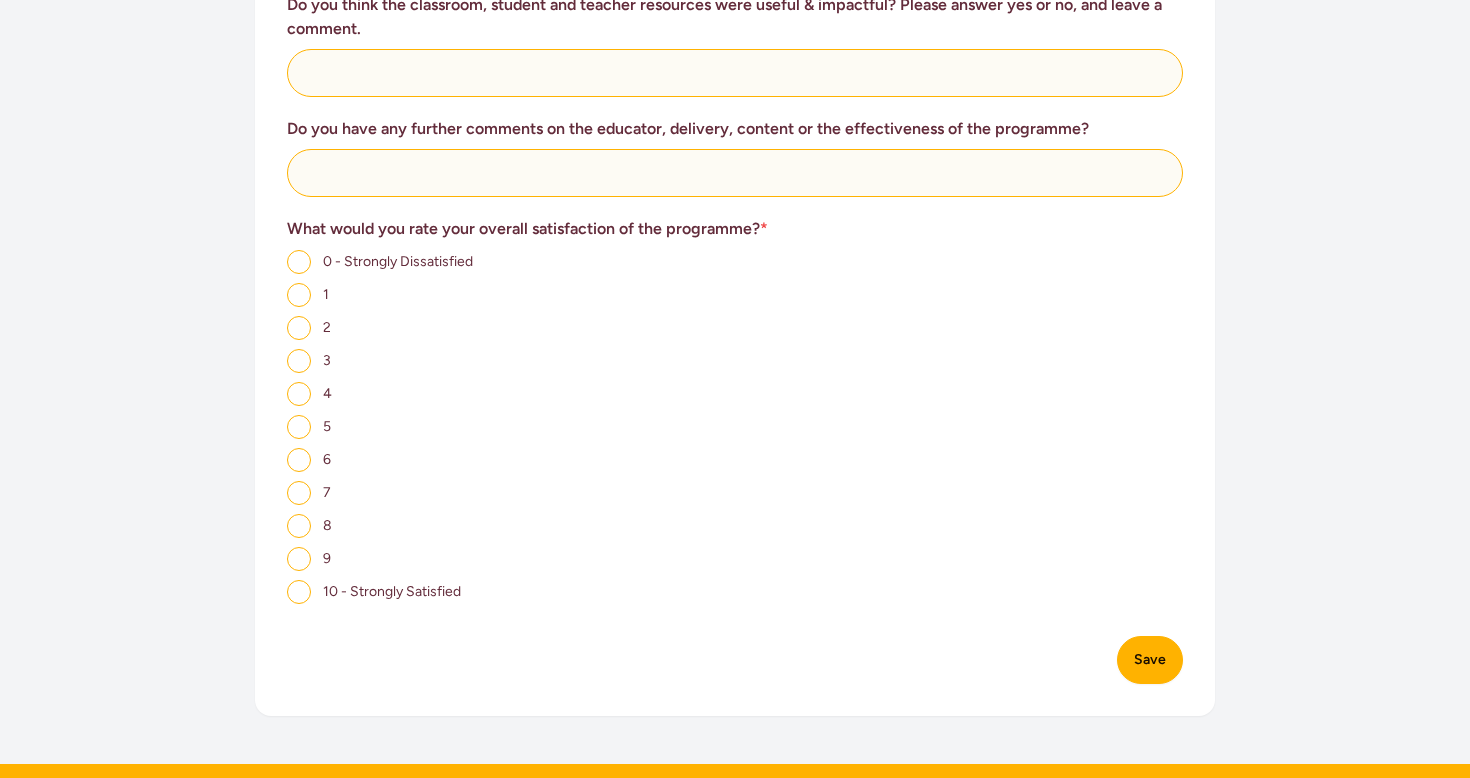 scroll, scrollTop: 1292, scrollLeft: 0, axis: vertical 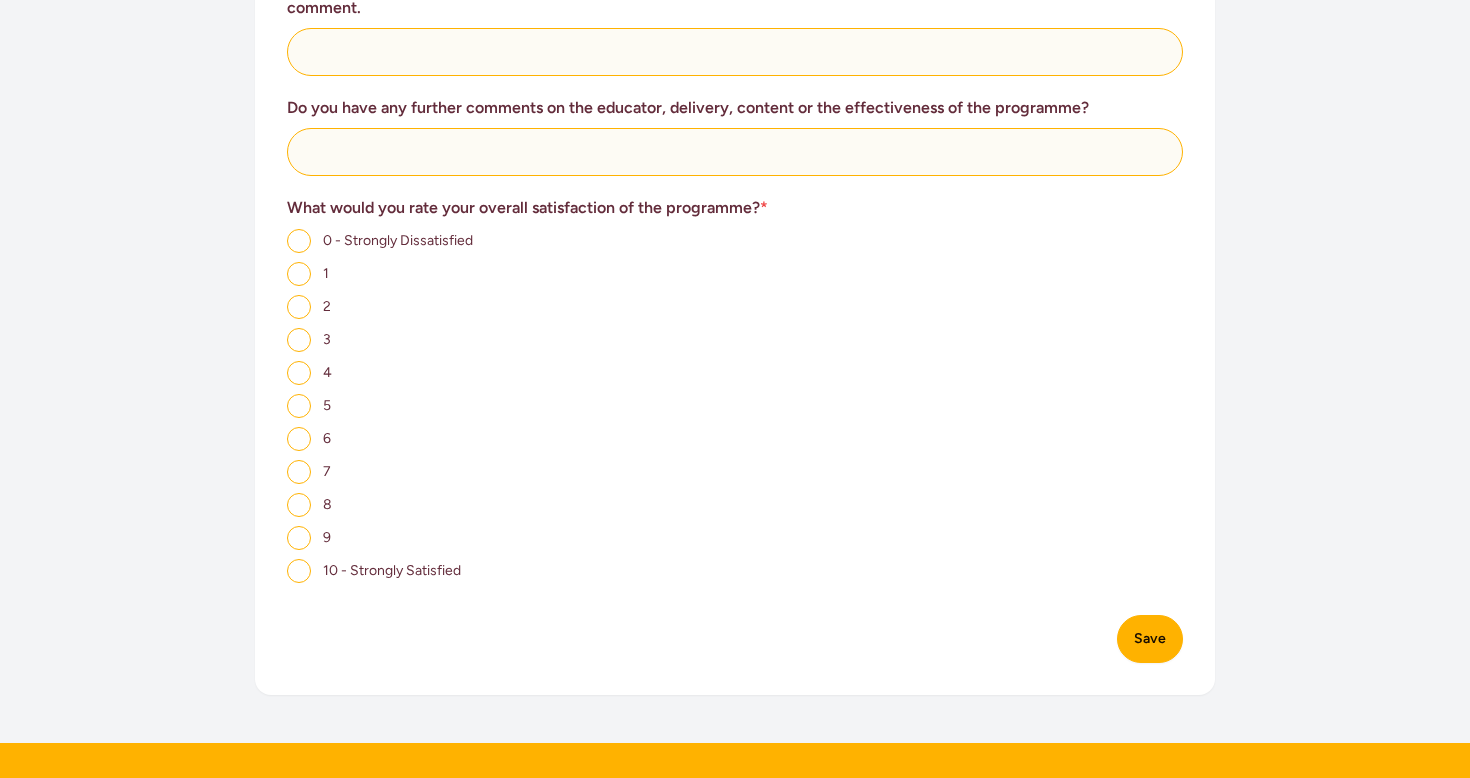click on "9" 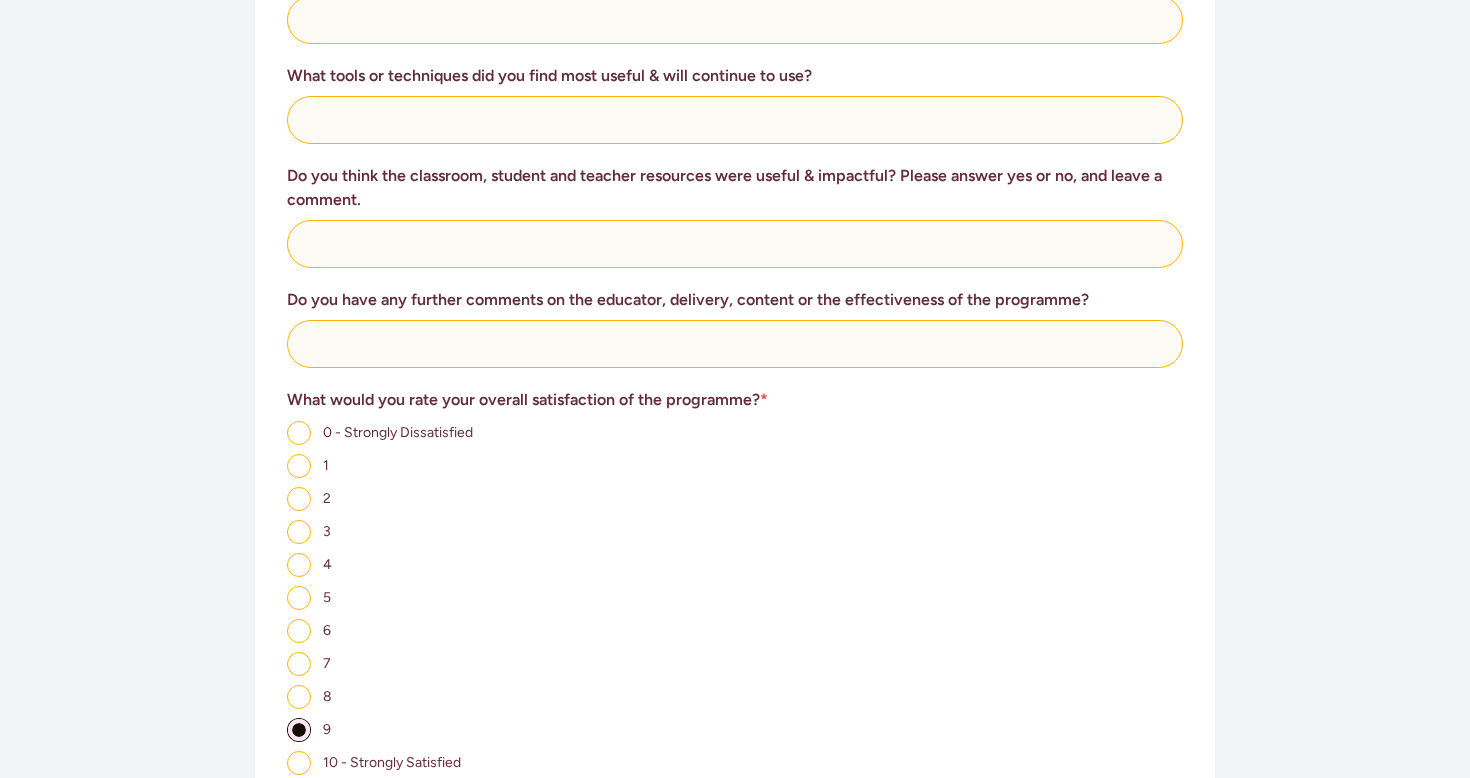 scroll, scrollTop: 1064, scrollLeft: 0, axis: vertical 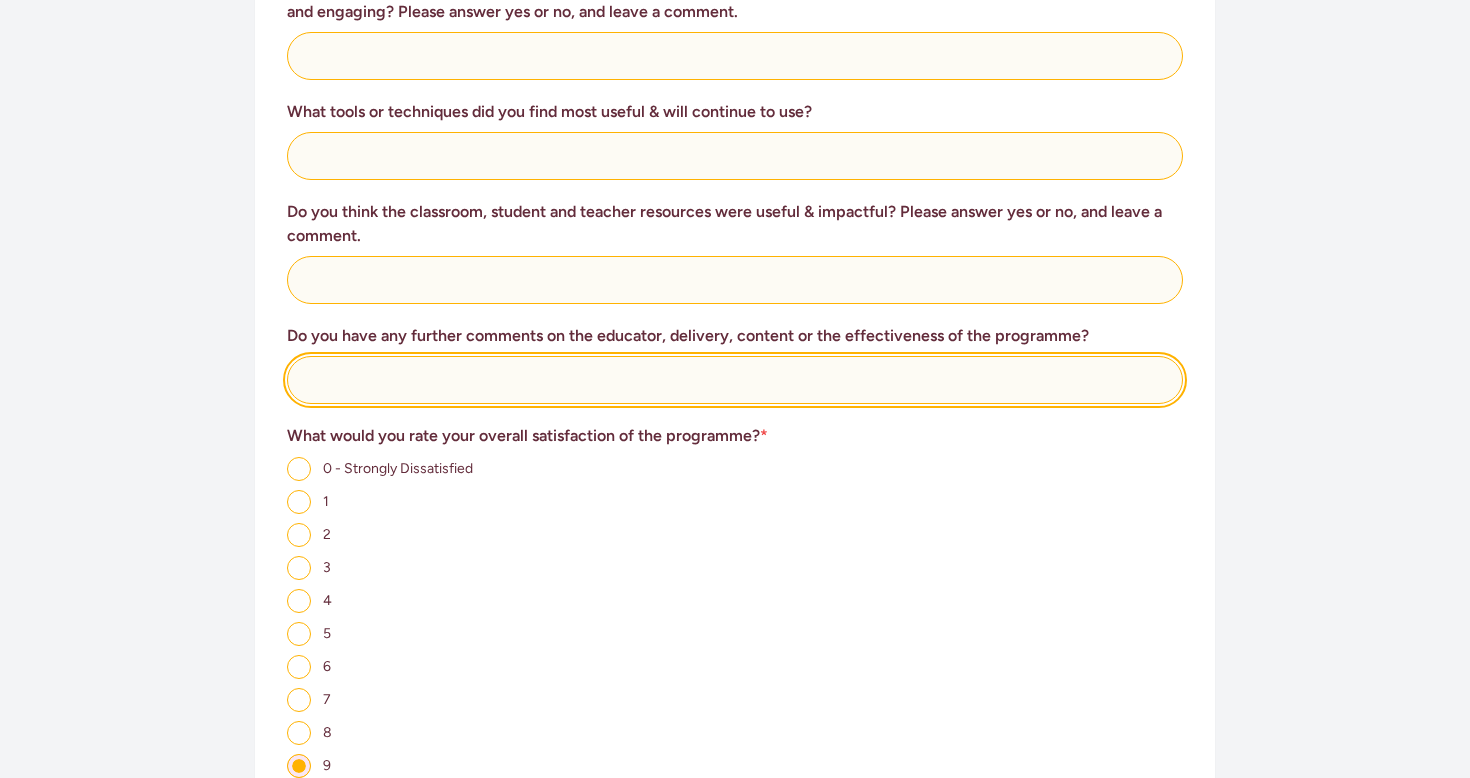 click 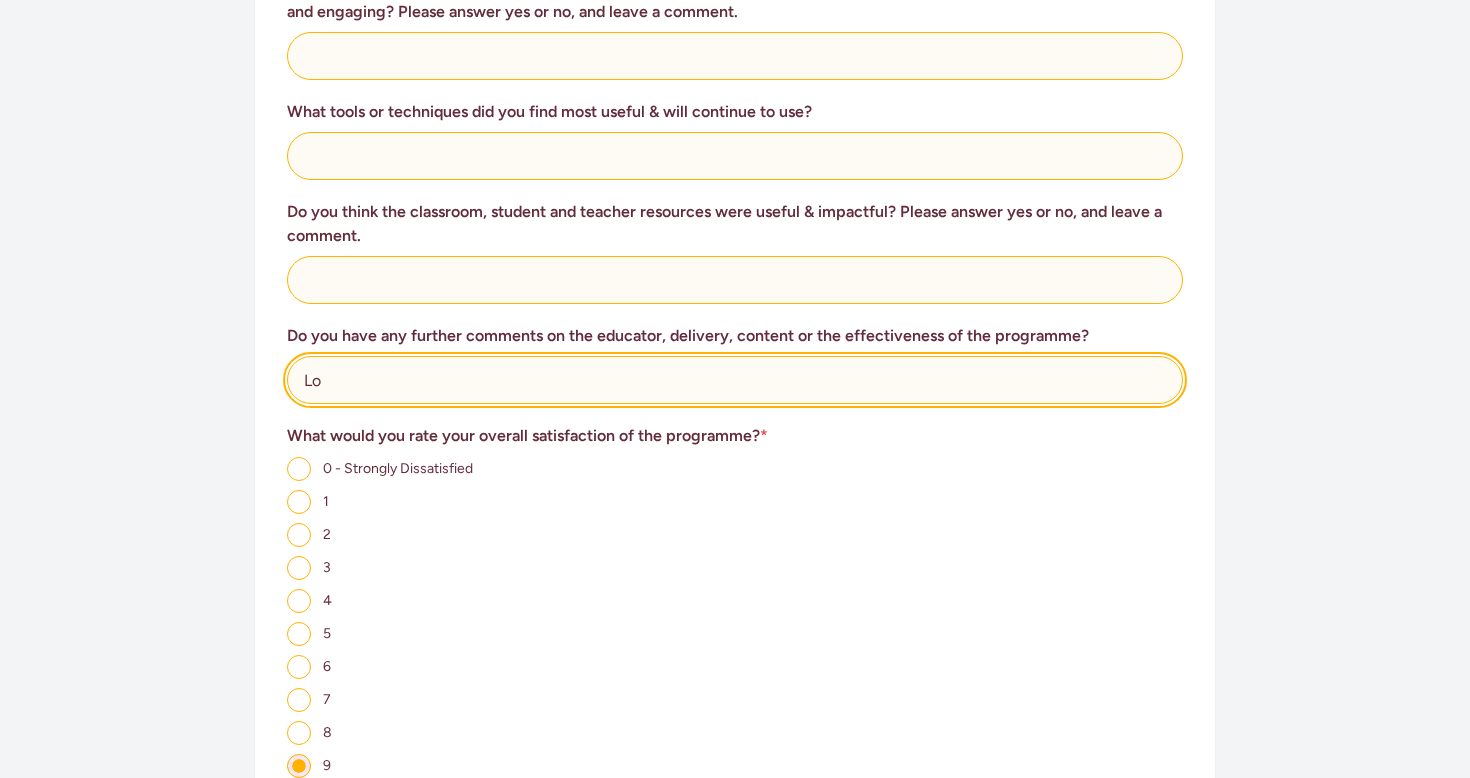 type on "L" 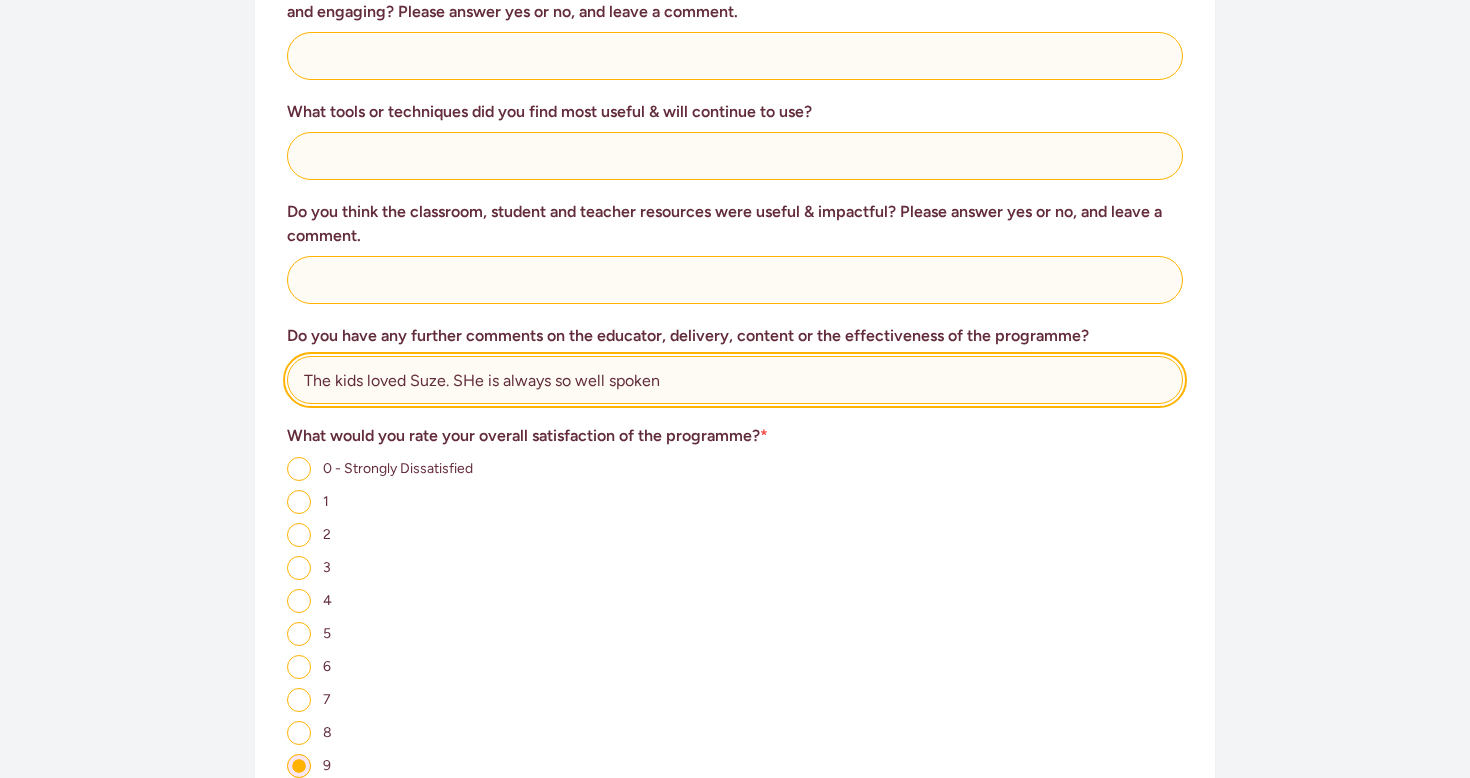 click on "The kids loved Suze. SHe is always so well spoken" 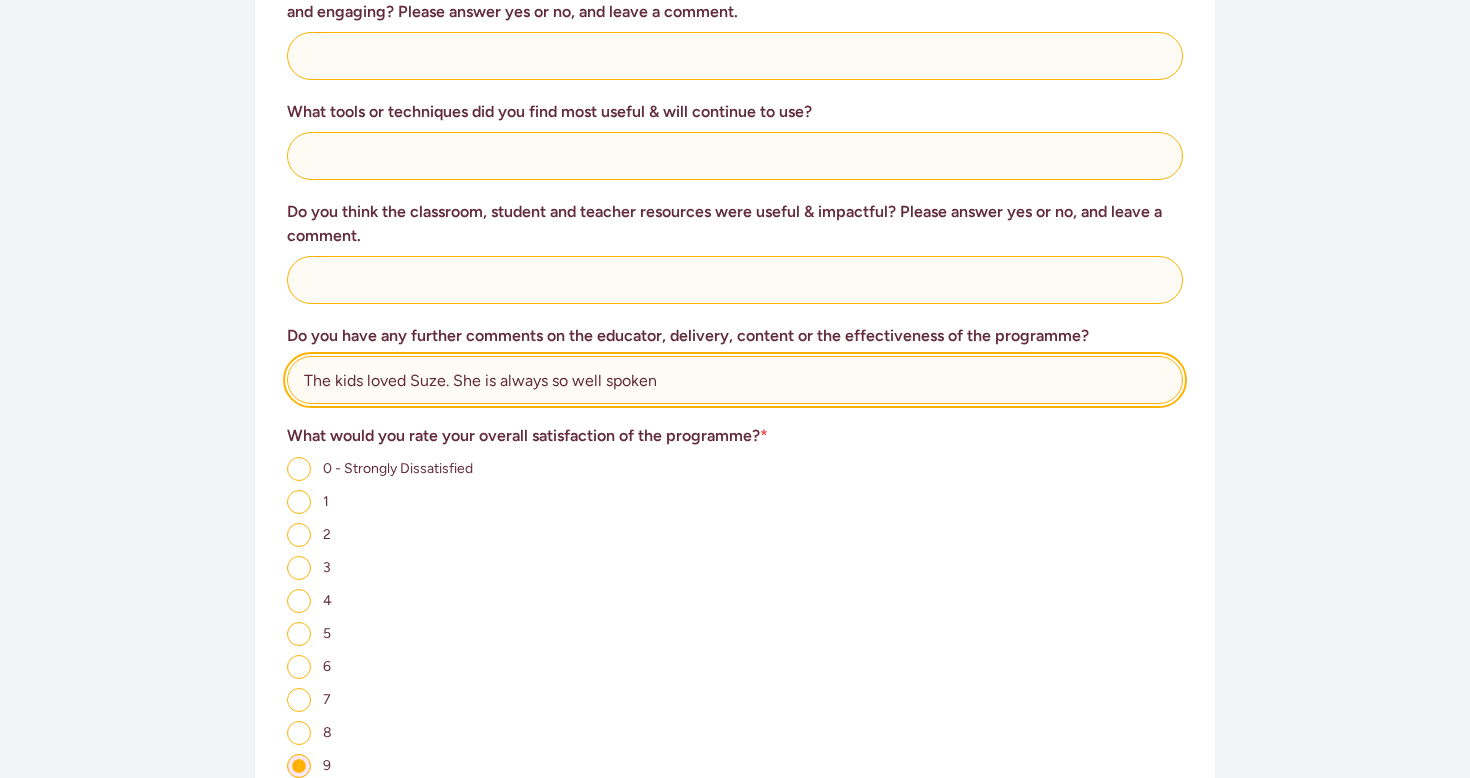click on "The kids loved Suze. She is always so well spoken" 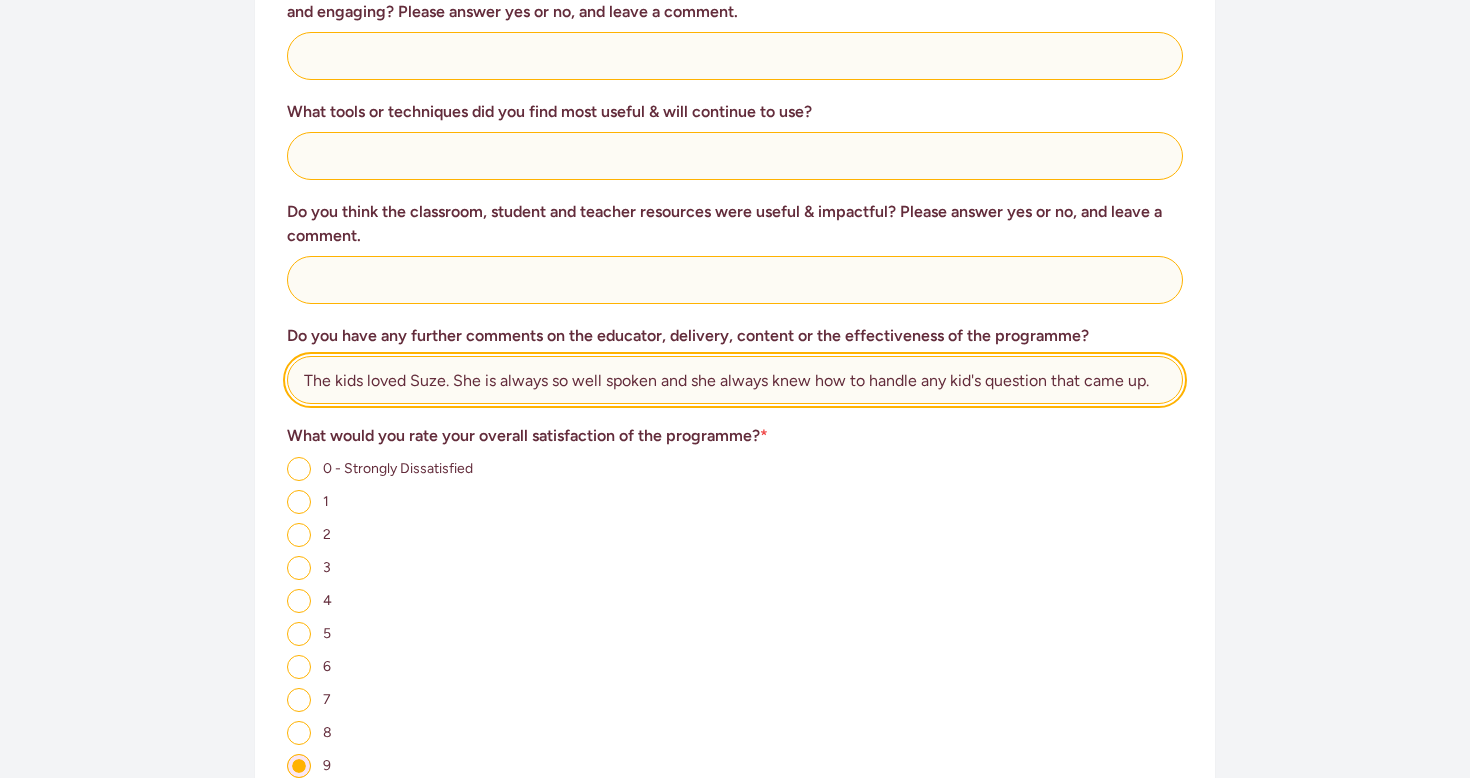 type on "The kids loved Suze. She is always so well spoken and she always knew how to handle any kid's question that came up." 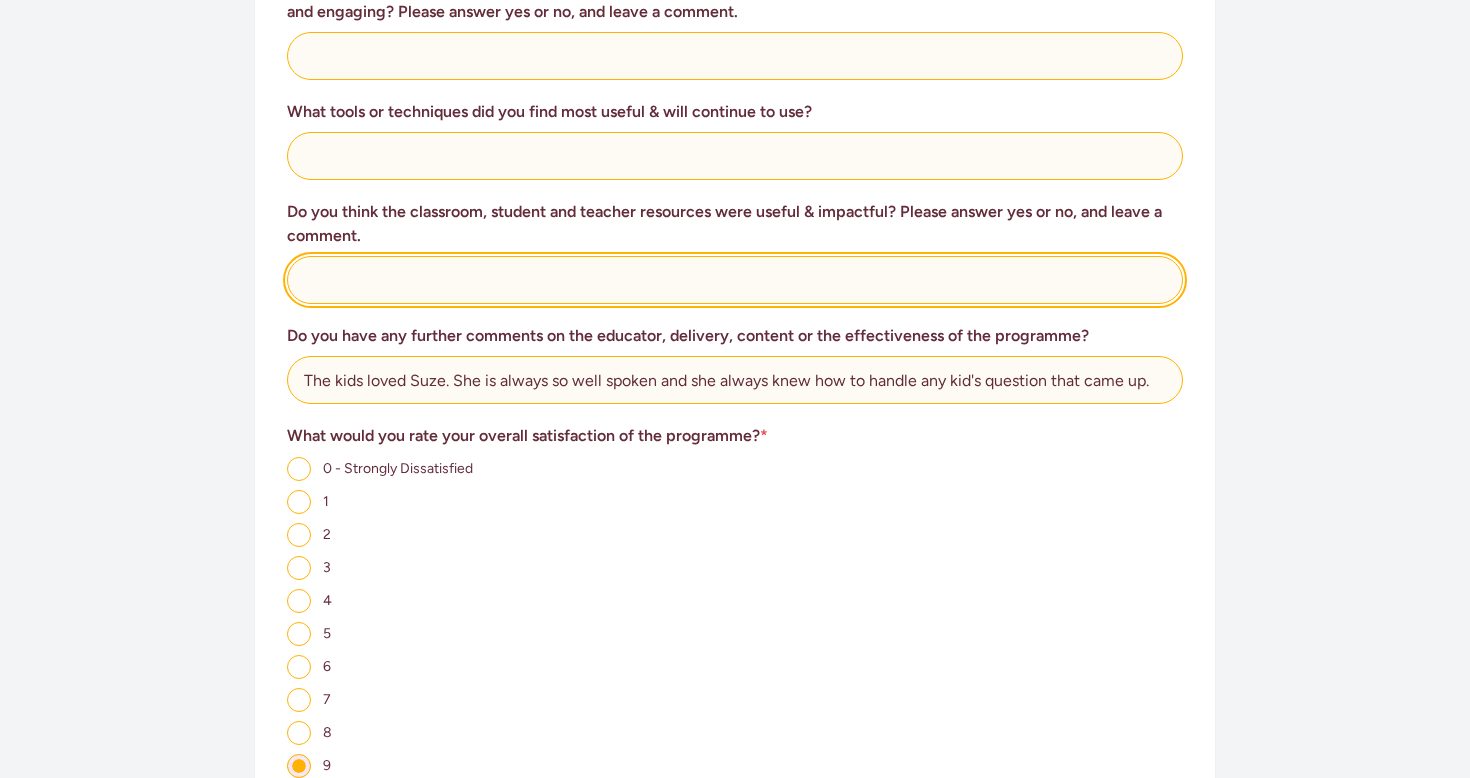 click 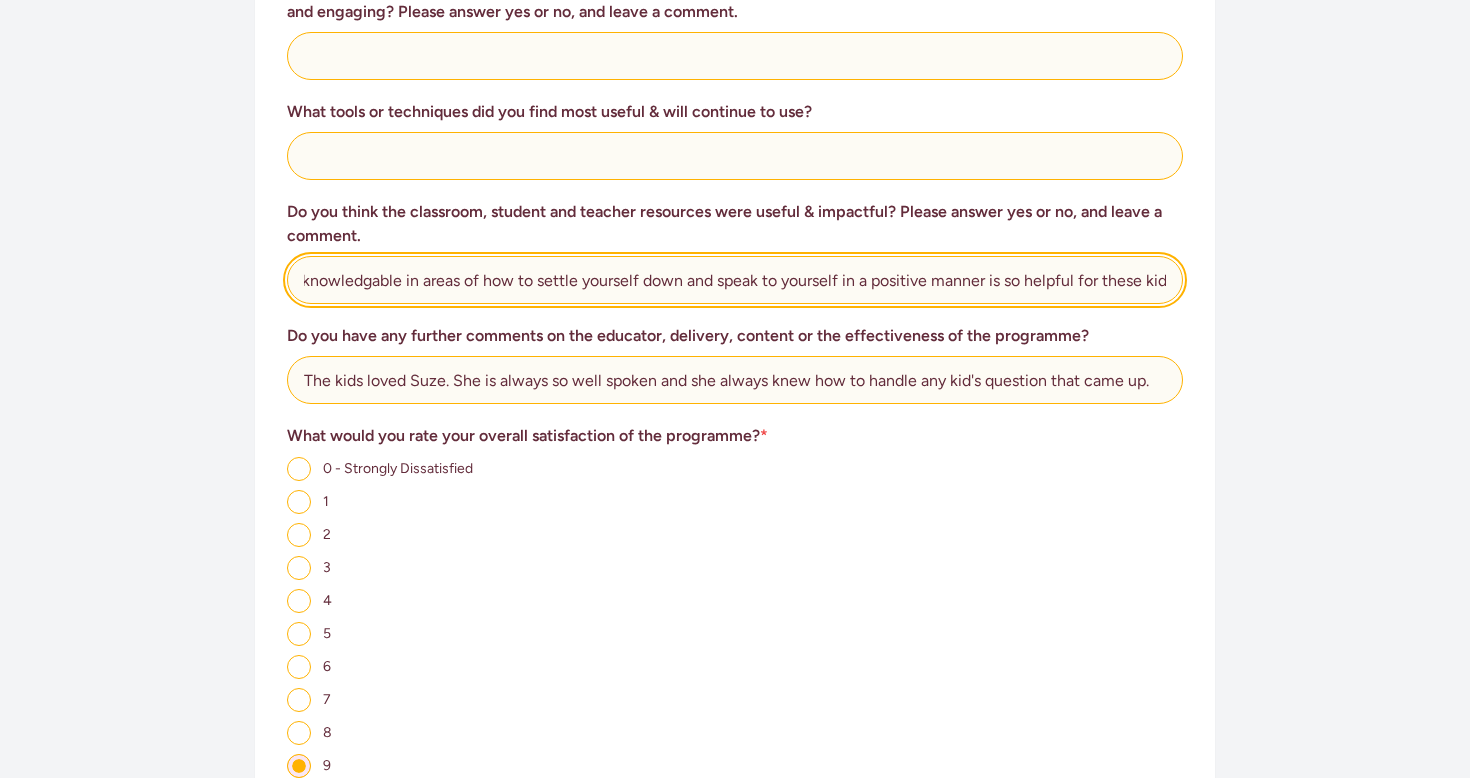 scroll, scrollTop: 0, scrollLeft: 522, axis: horizontal 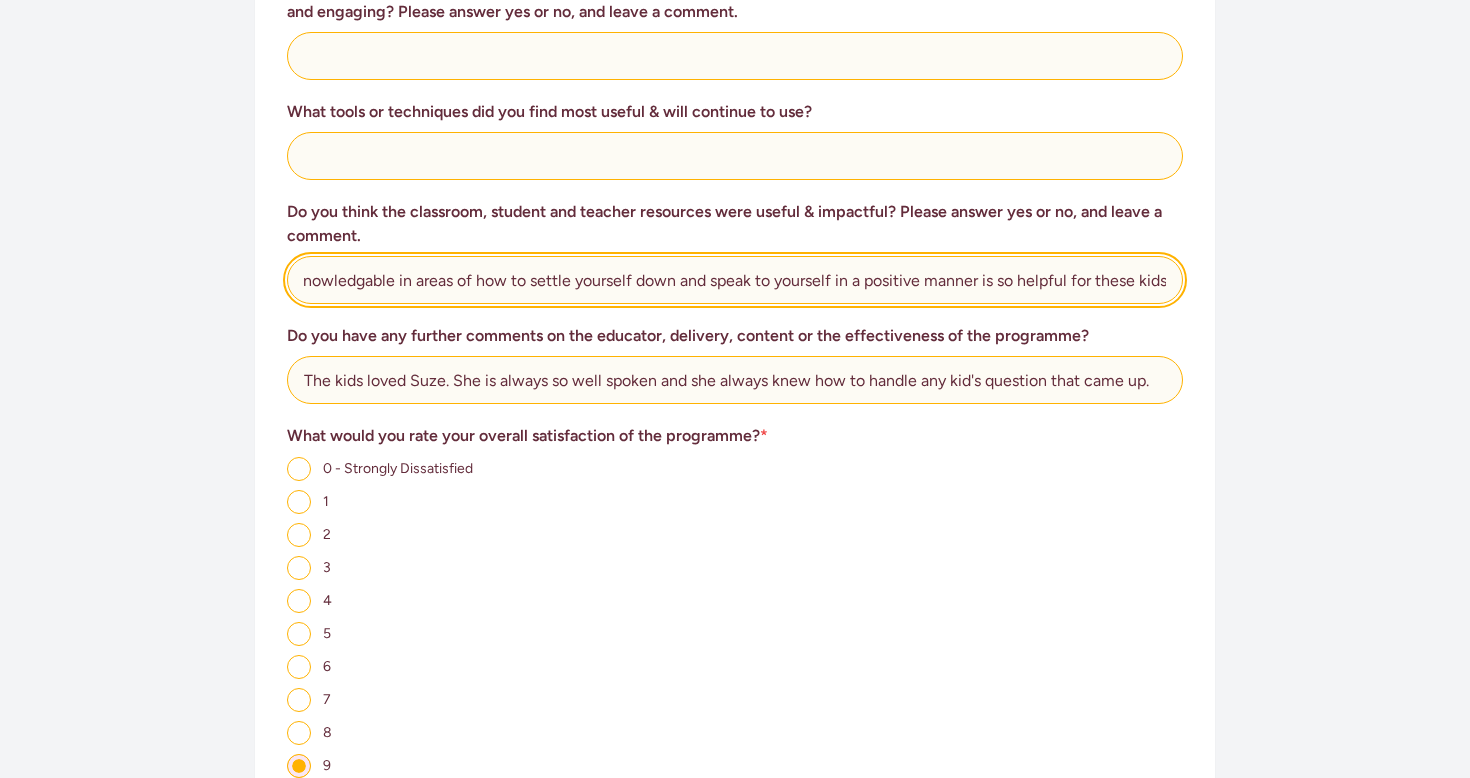 type on "Yes, the breathing techniques were amazing. I think having someone so knowledgable in areas of how to settle yourself down and speak to yourself in a positive manner is so helpful for these kids" 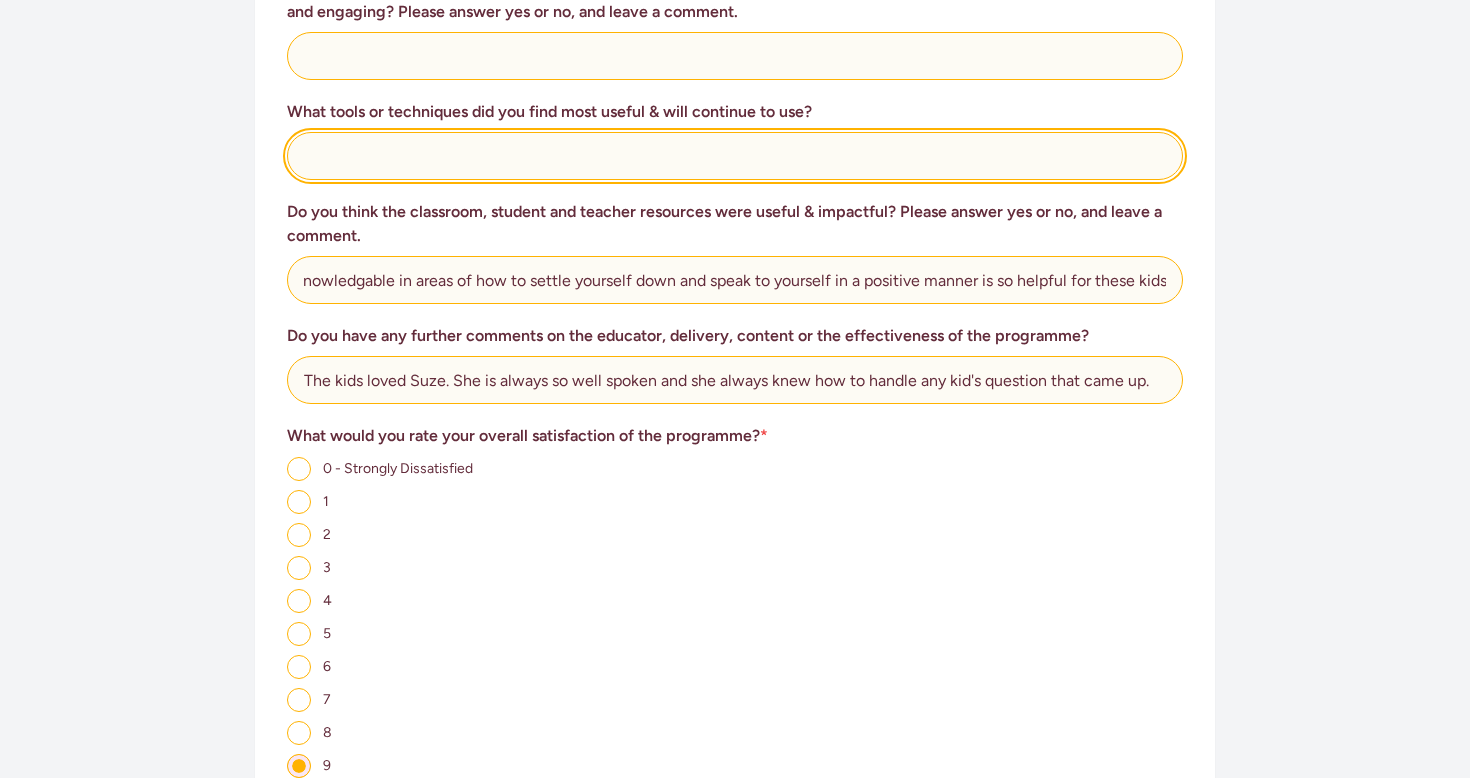 click 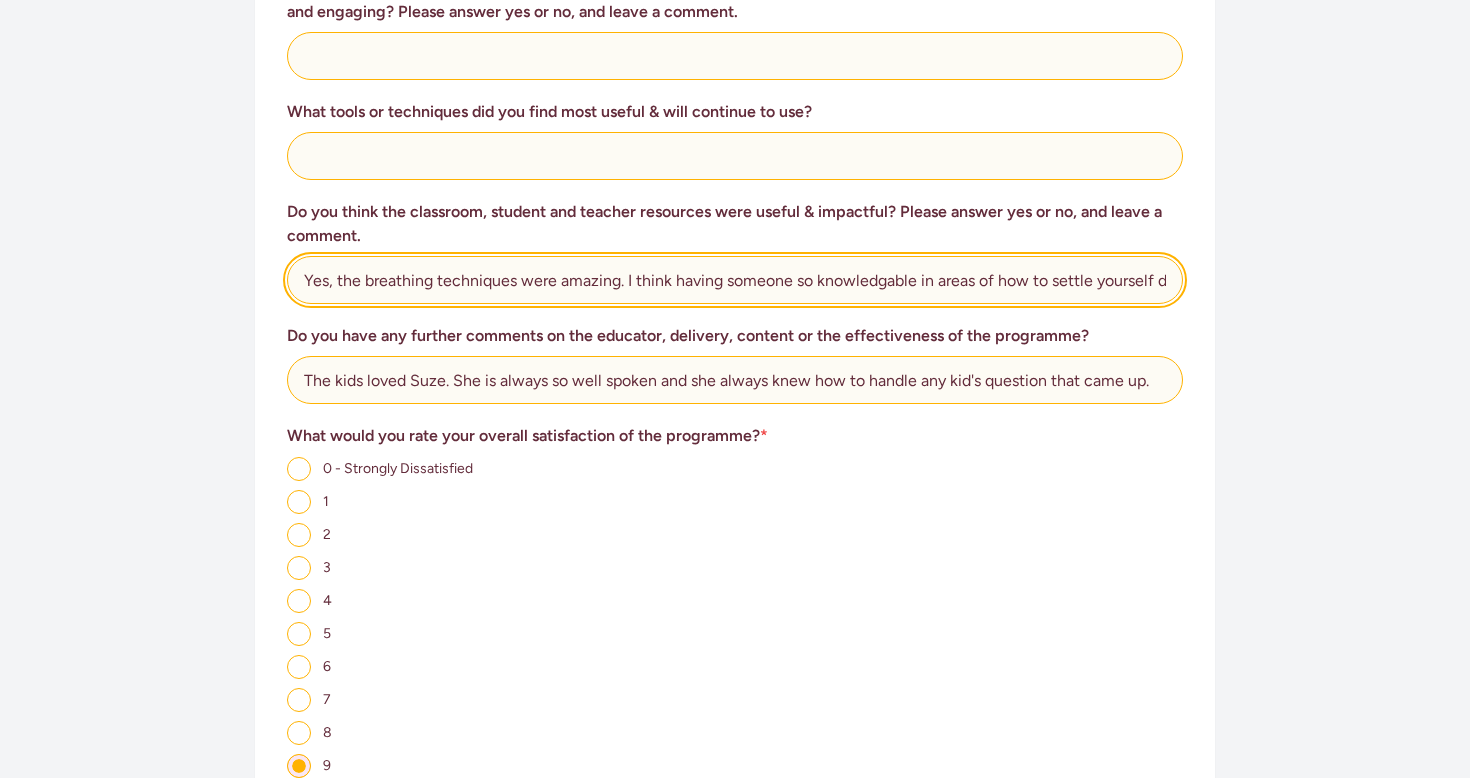 click on "Yes, the breathing techniques were amazing. I think having someone so knowledgable in areas of how to settle yourself down and speak to yourself in a positive manner is so helpful for these kids" 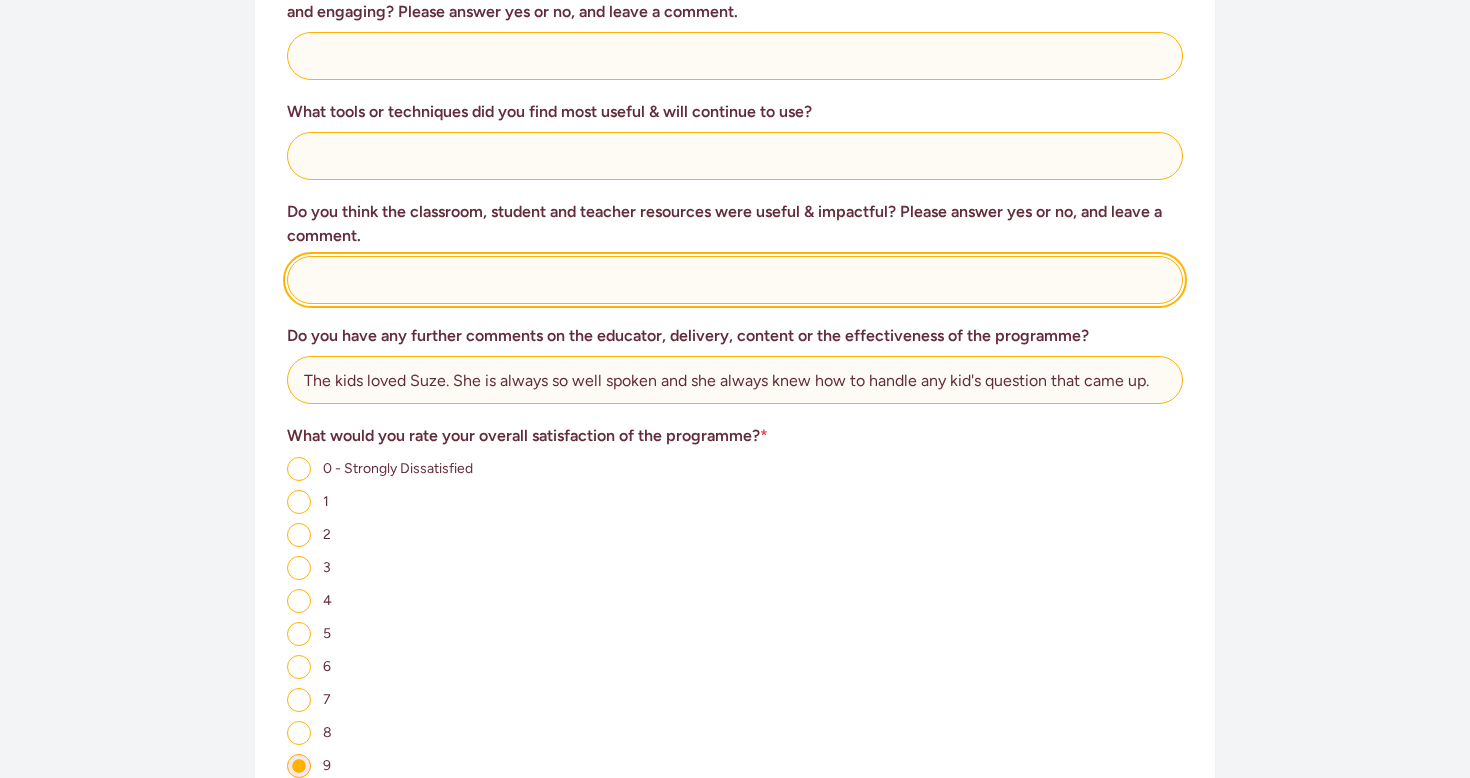 type 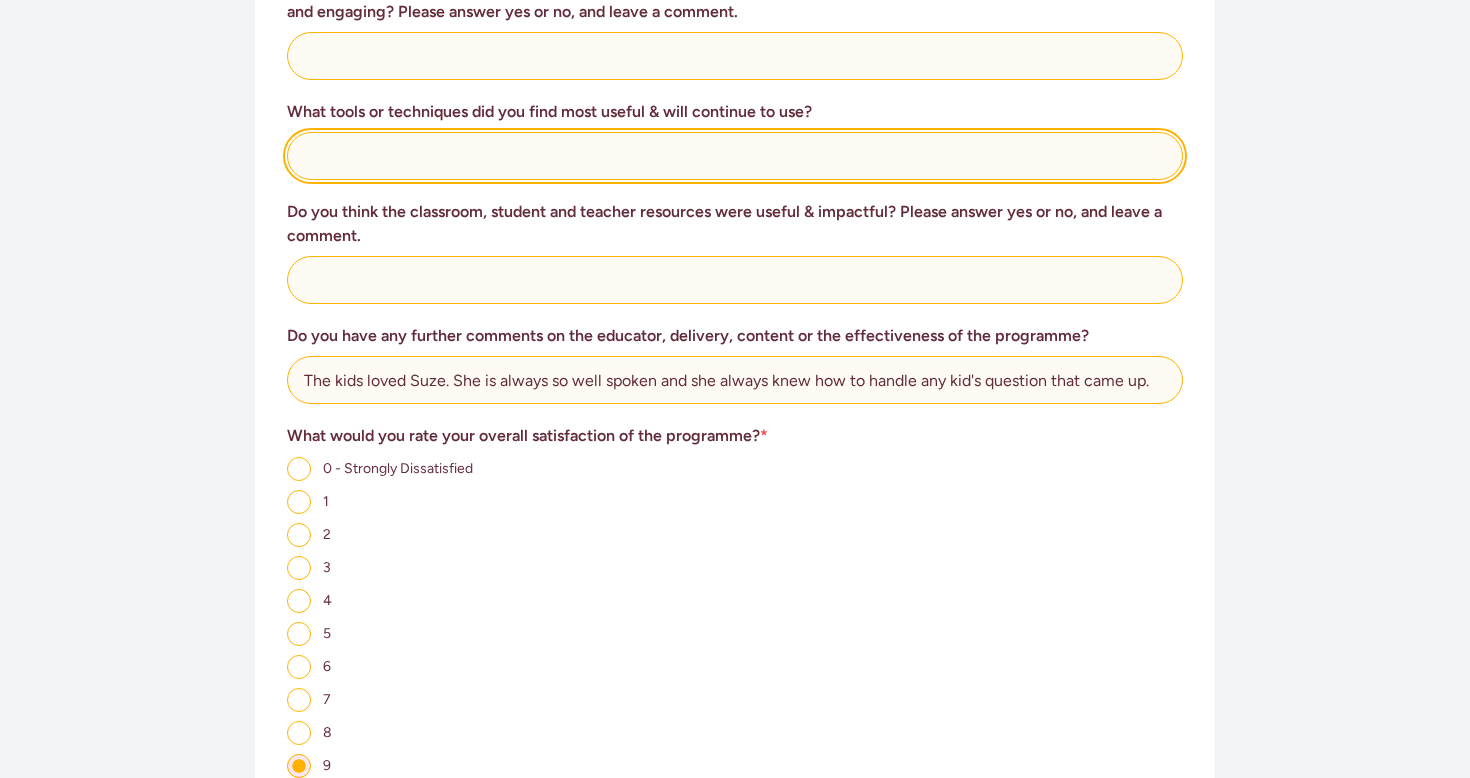 click 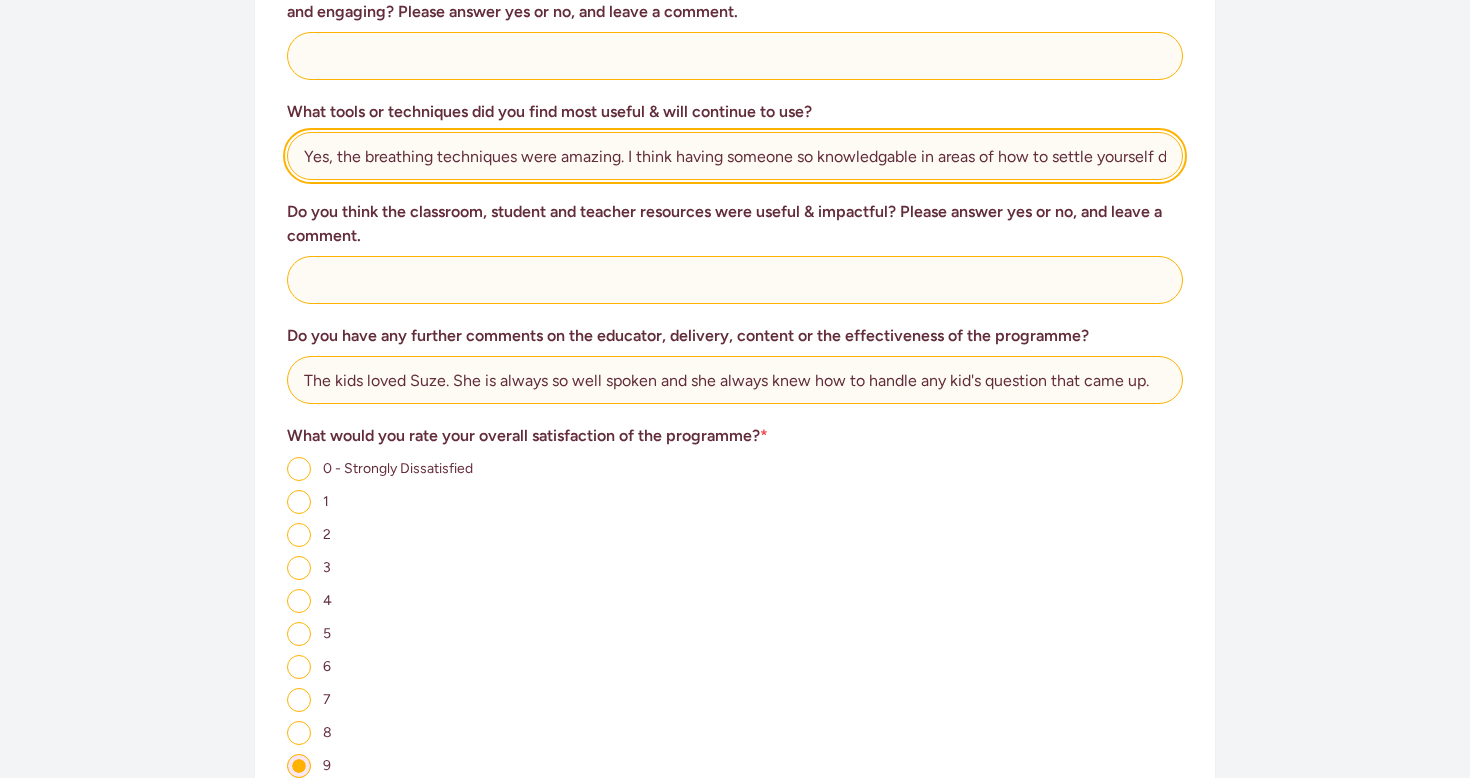 scroll, scrollTop: 0, scrollLeft: 522, axis: horizontal 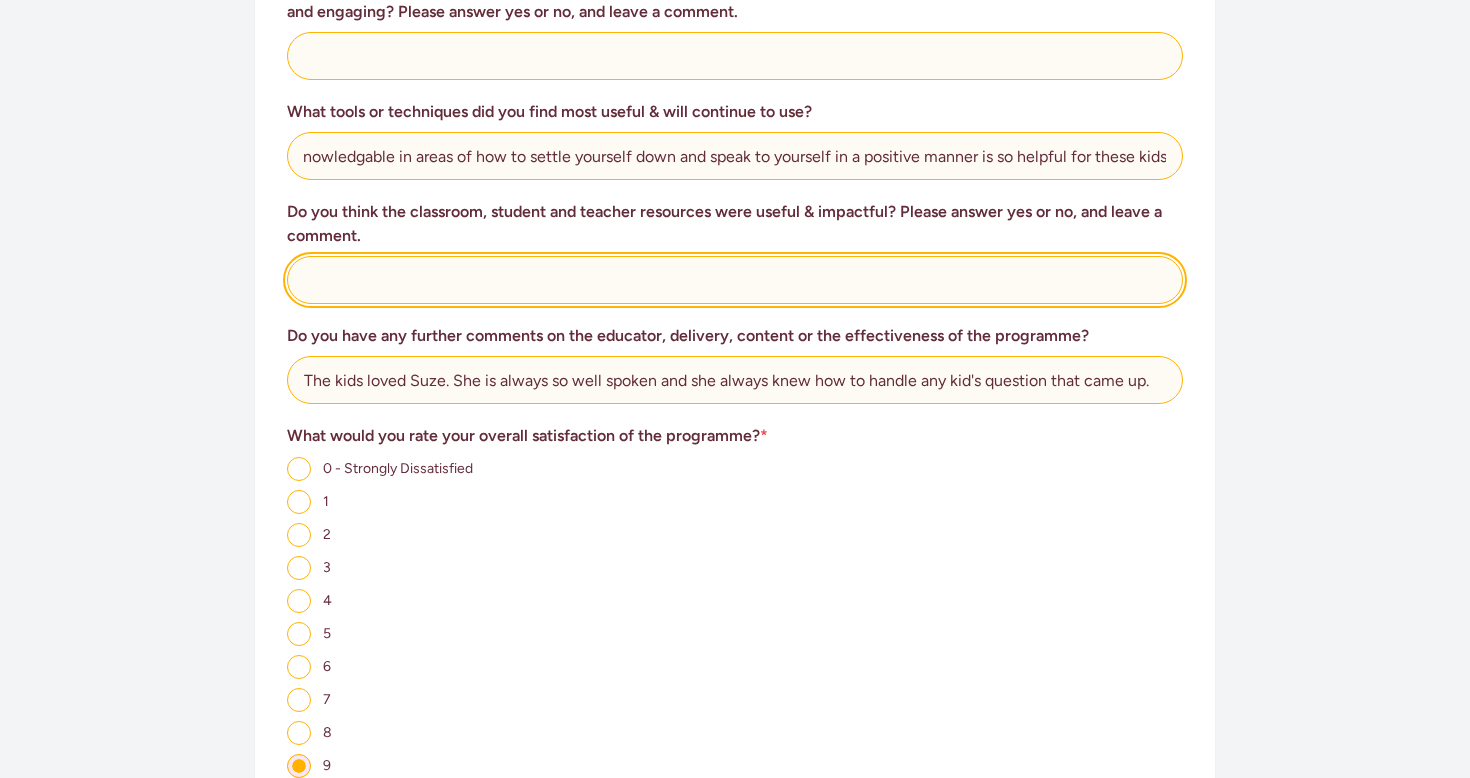 click 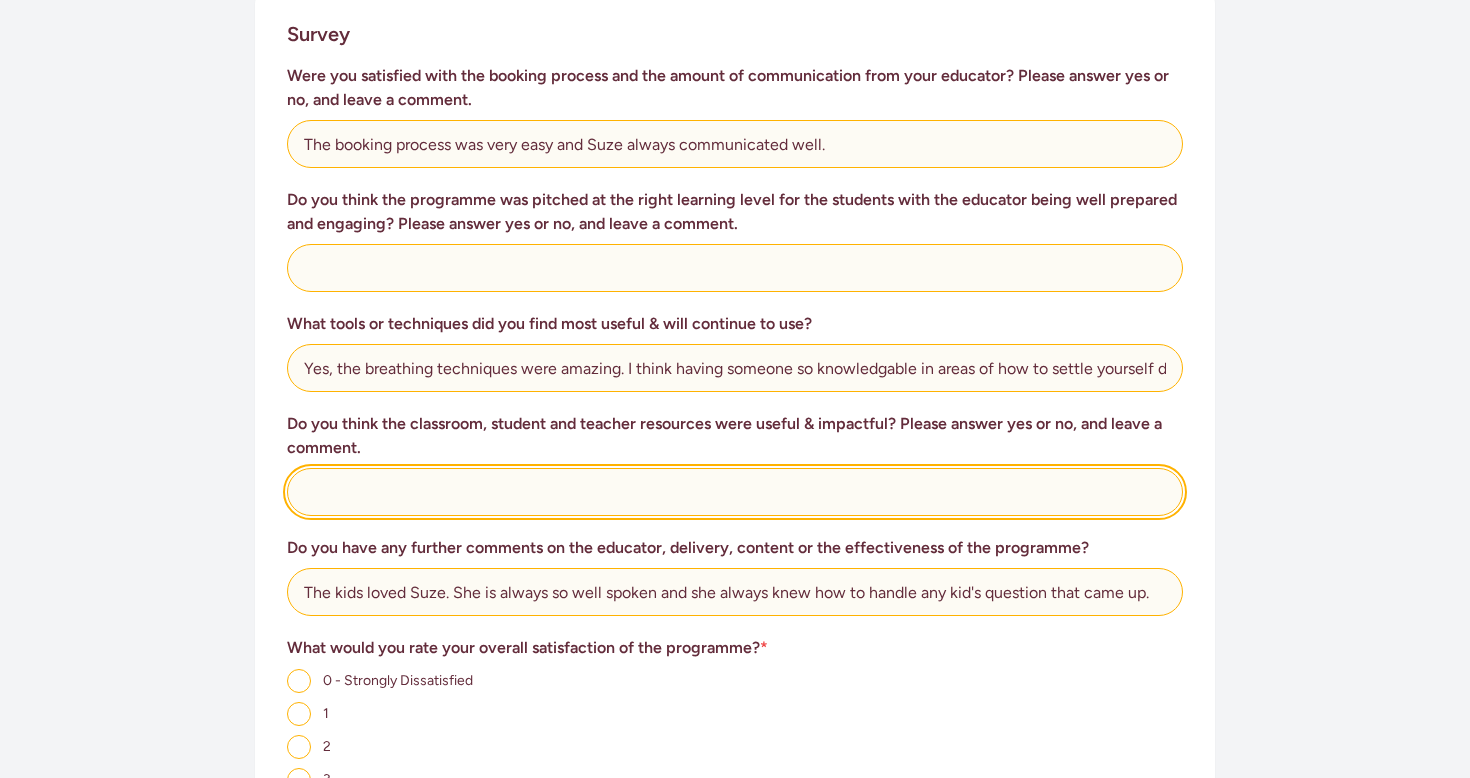 scroll, scrollTop: 846, scrollLeft: 0, axis: vertical 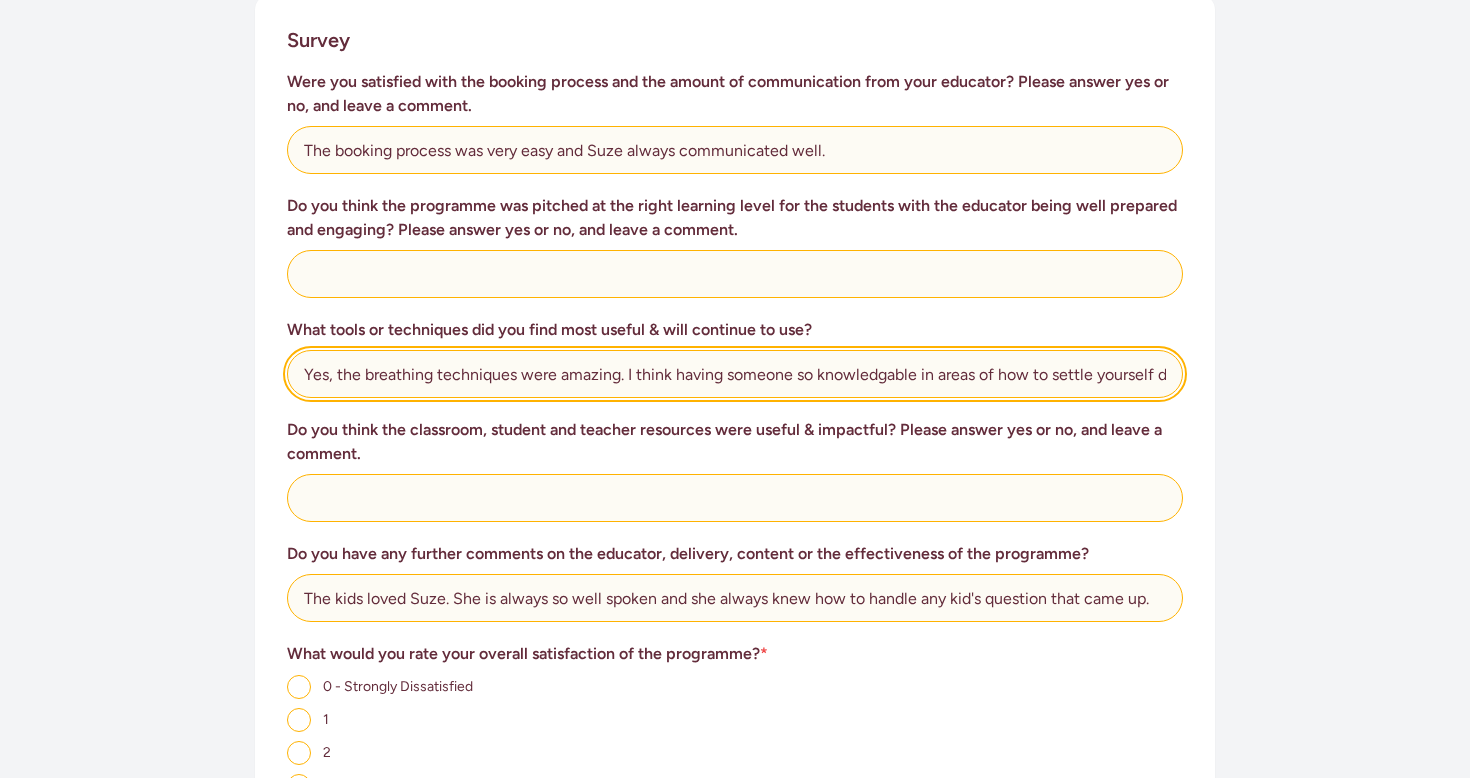 click on "Yes, the breathing techniques were amazing. I think having someone so knowledgable in areas of how to settle yourself down and speak to yourself in a positive manner is so helpful for these kids" 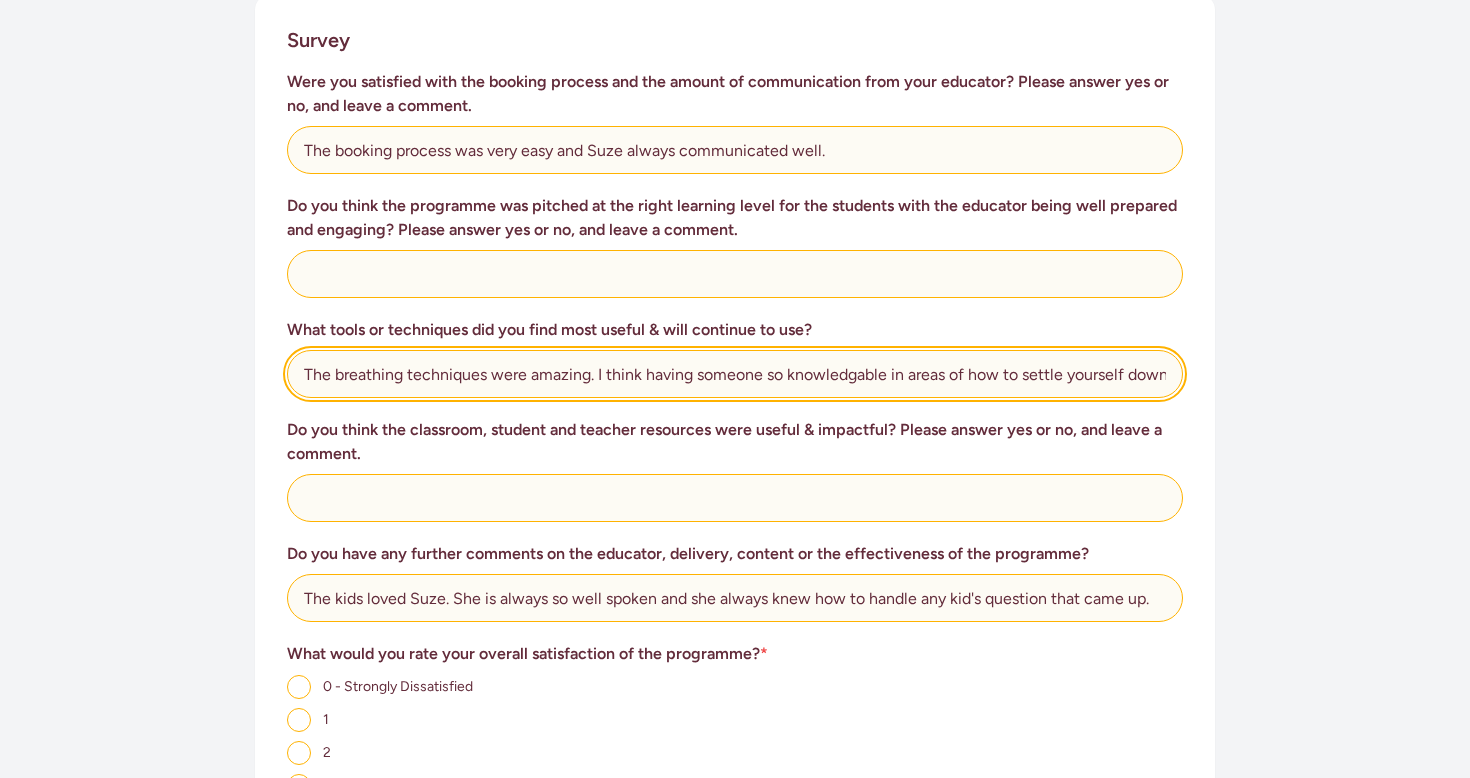 type on "The breathing techniques were amazing. I think having someone so knowledgable in areas of how to settle yourself down and speak to yourself in a positive manner is so helpful for these kids" 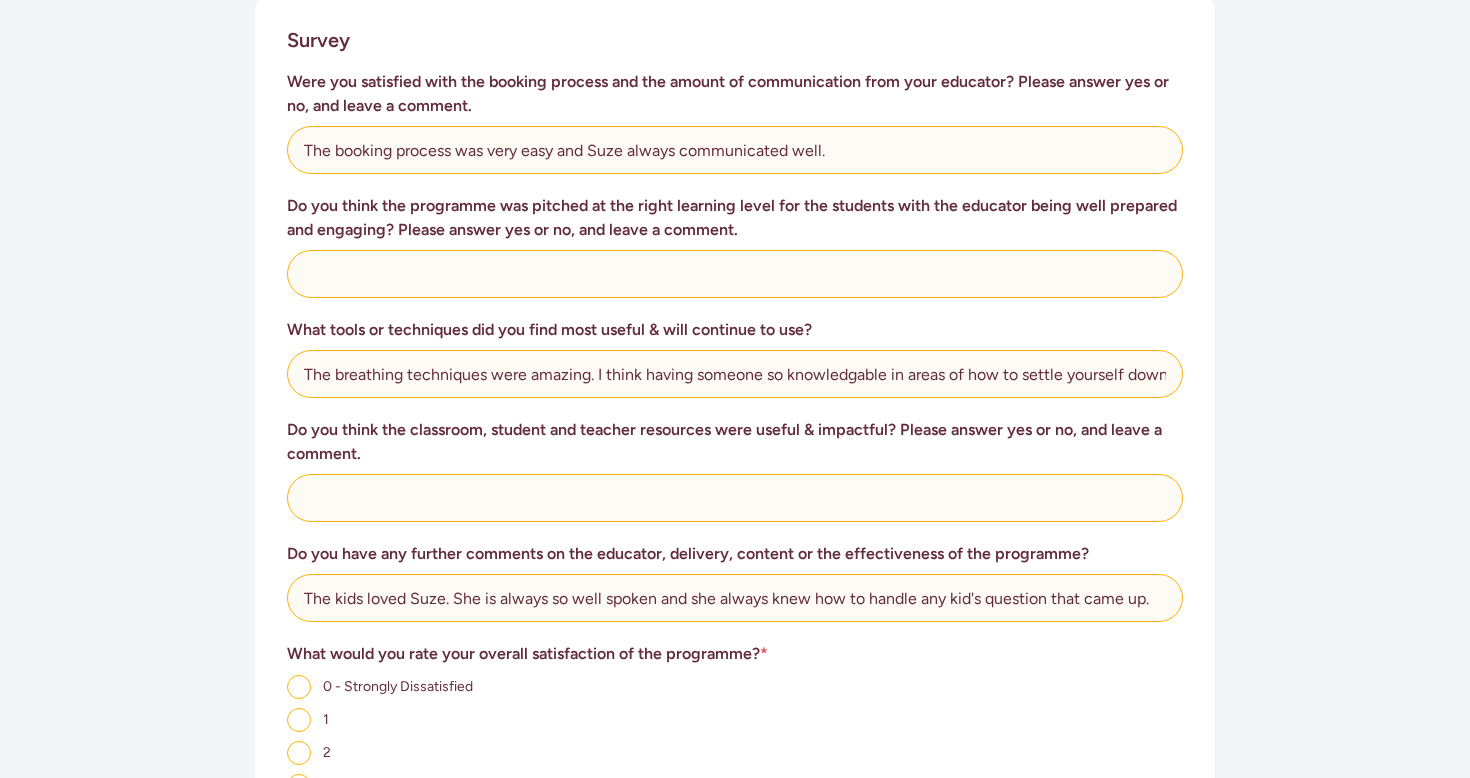 click on "Were you satisfied with the booking process and the amount of communication from your educator? Please answer yes or no, and leave a comment. The booking process was very easy and Suze always communicated well. Do you think the programme was pitched at the right learning level for the students with the educator being well prepared and engaging? Please answer yes or no, and leave a comment. What tools or techniques did you find most useful & will continue to use? The breathing techniques were amazing. I think having someone so knowledgable in areas of how to settle yourself down and speak to yourself in a positive manner is so helpful for these kids Do you think the classroom, student and teacher resources were useful & impactful? Please answer yes or no, and leave a comment. Do you have any further comments on the educator, delivery, content or the effectiveness of the programme? The kids loved Suze. She is always so well spoken and she always knew how to handle any kid's question that came up. * 1 2 3 4 5 6" 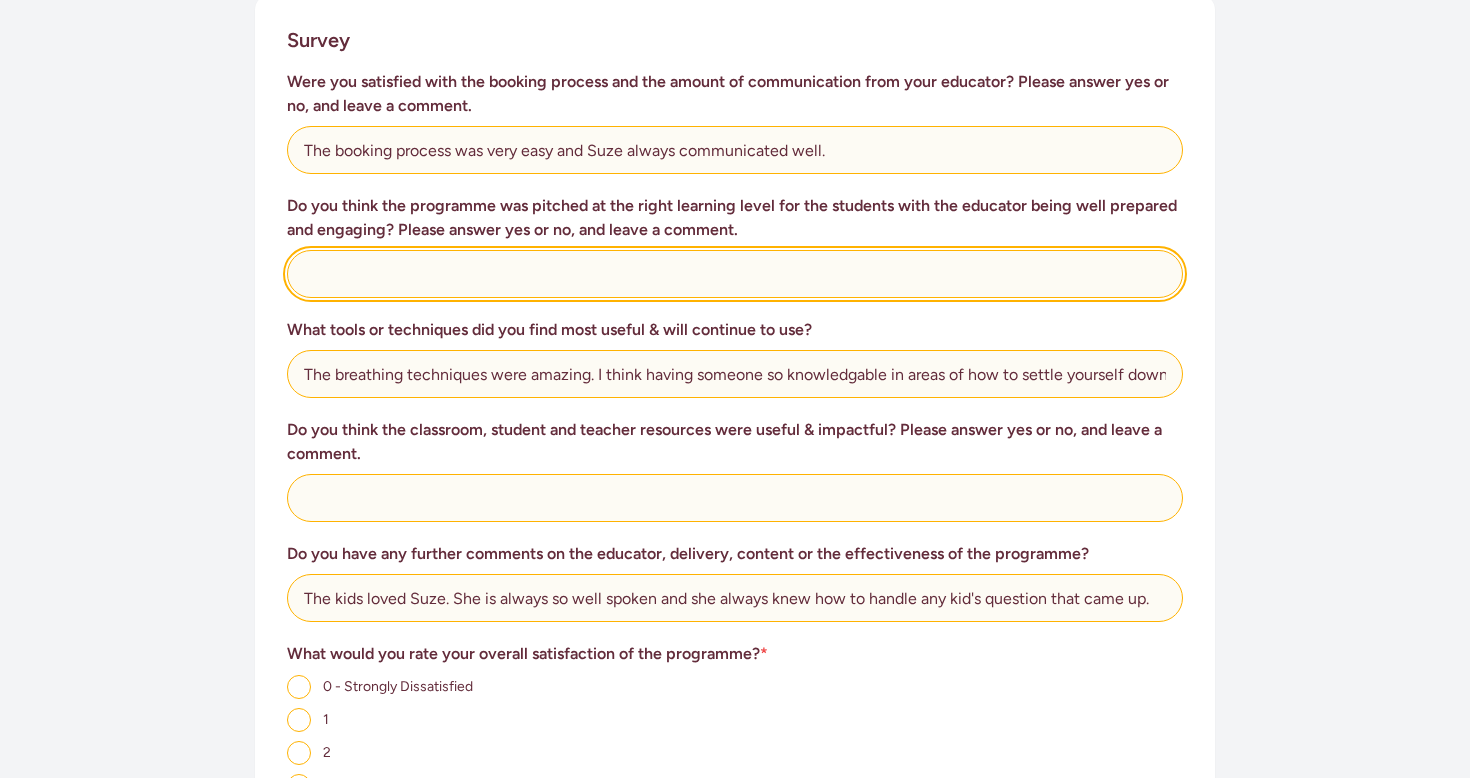click 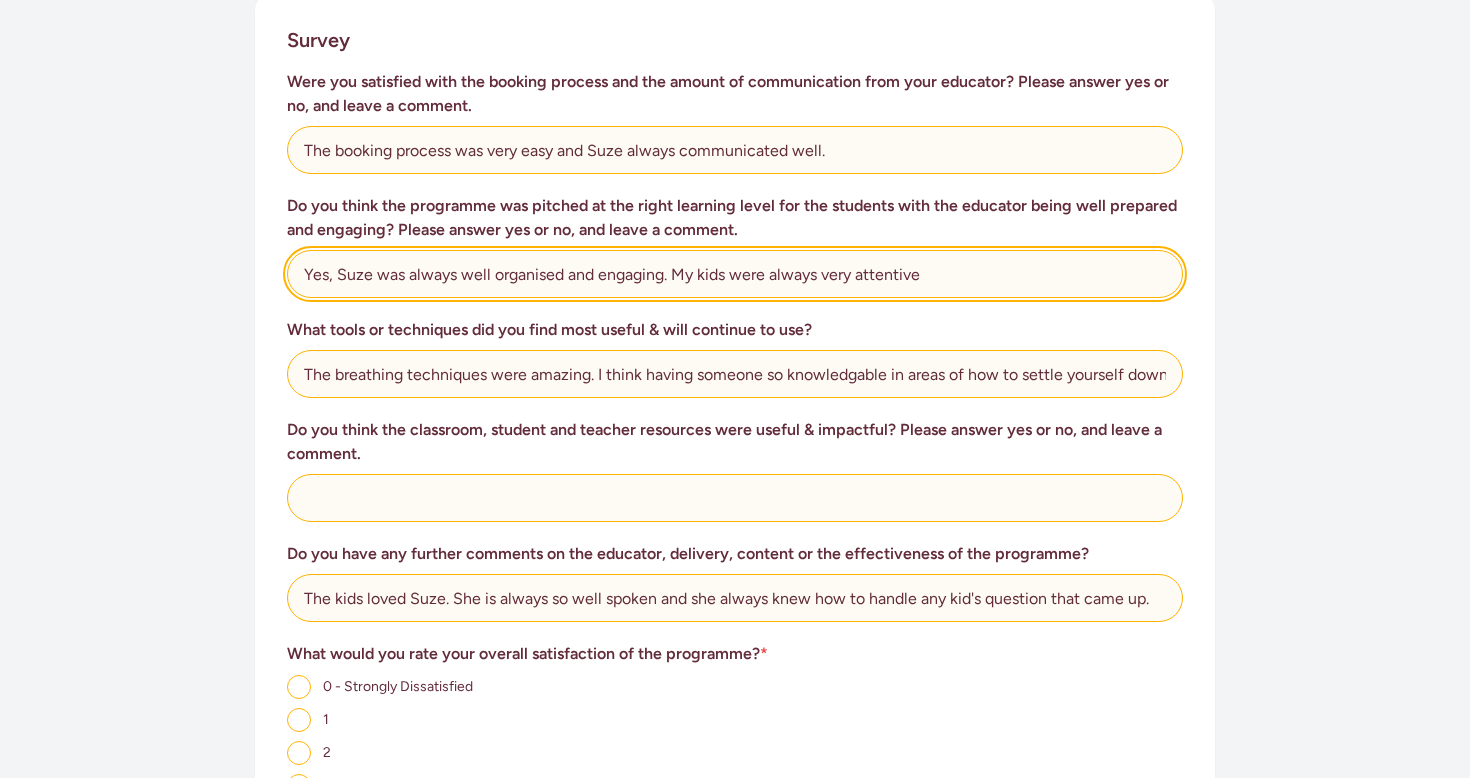 type on "Yes, Suze was always well organised and engaging. My kids were always very attentive" 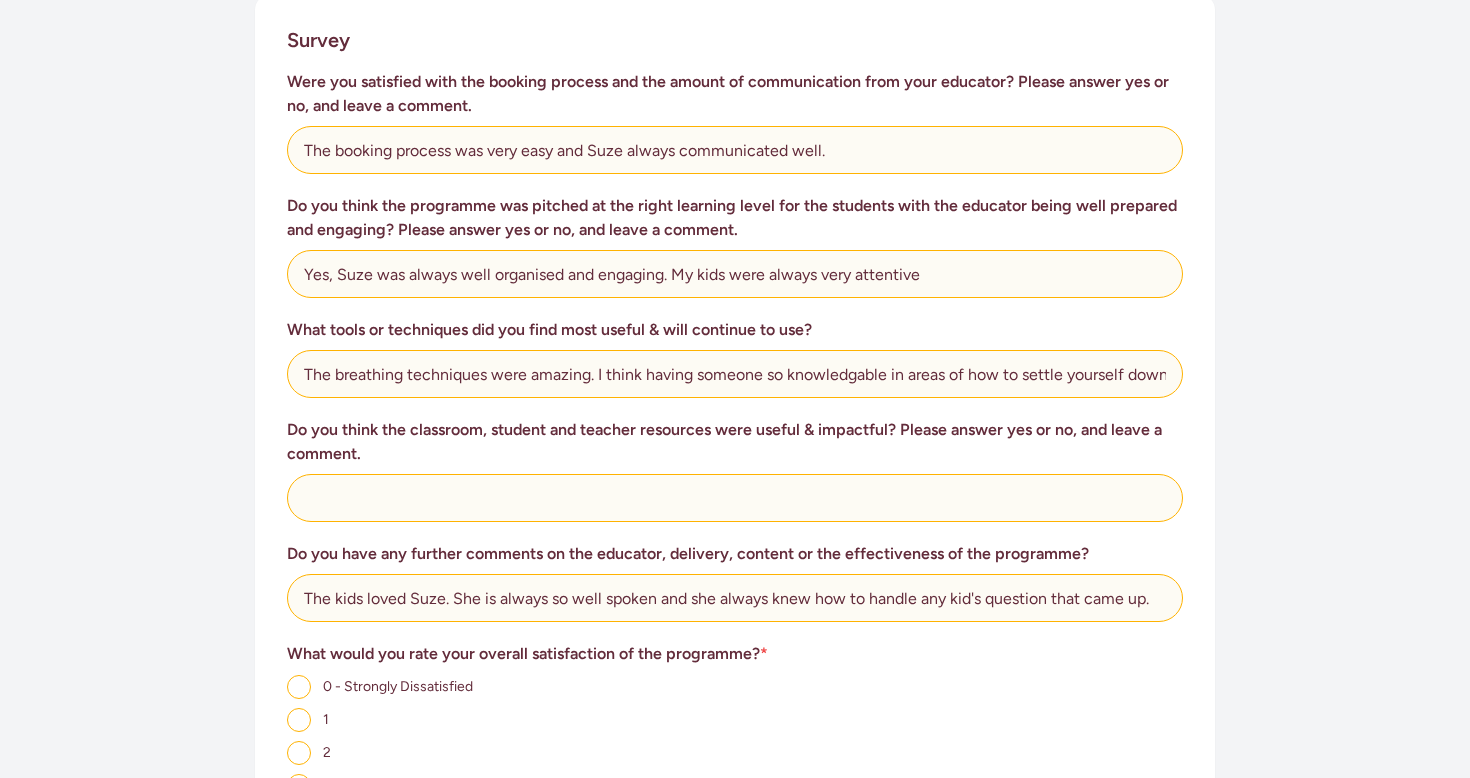 click on "Were you satisfied with the booking process and the amount of communication from your educator? Please answer yes or no, and leave a comment. The booking process was very easy and Suze always communicated well. Do you think the programme was pitched at the right learning level for the students with the educator being well prepared and engaging? Please answer yes or no, and leave a comment. Yes, Suze was always well organised and engaging. My kids were always very attentive What tools or techniques did you find most useful & will continue to use? The breathing techniques were amazing. I think having someone so knowledgable in areas of how to settle yourself down and speak to yourself in a positive manner is so helpful for these kids Do you think the classroom, student and teacher resources were useful & impactful? Please answer yes or no, and leave a comment. Do you have any further comments on the educator, delivery, content or the effectiveness of the programme? * 0 - Strongly Dissatisfied 1 2 3 4 5 6 7 8 9" 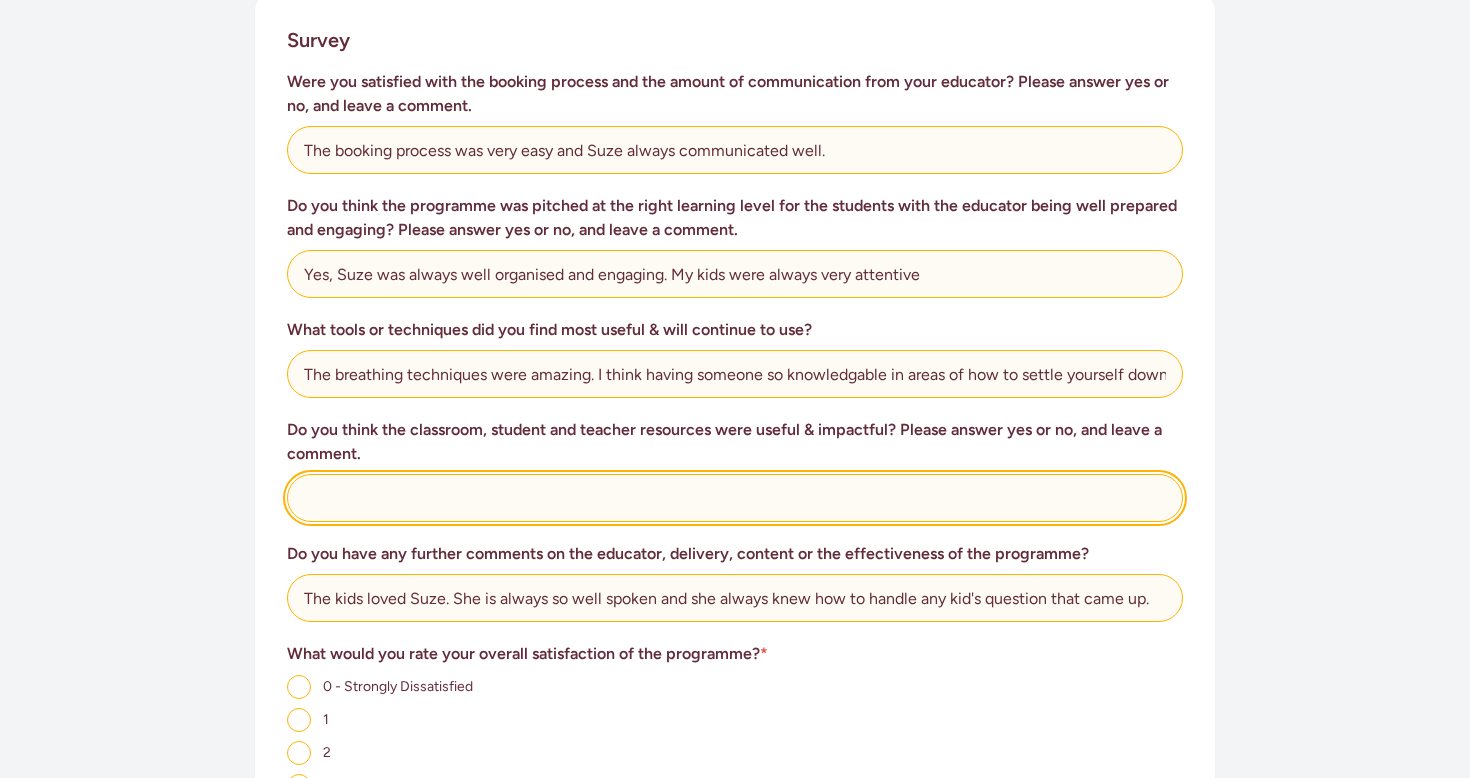 click 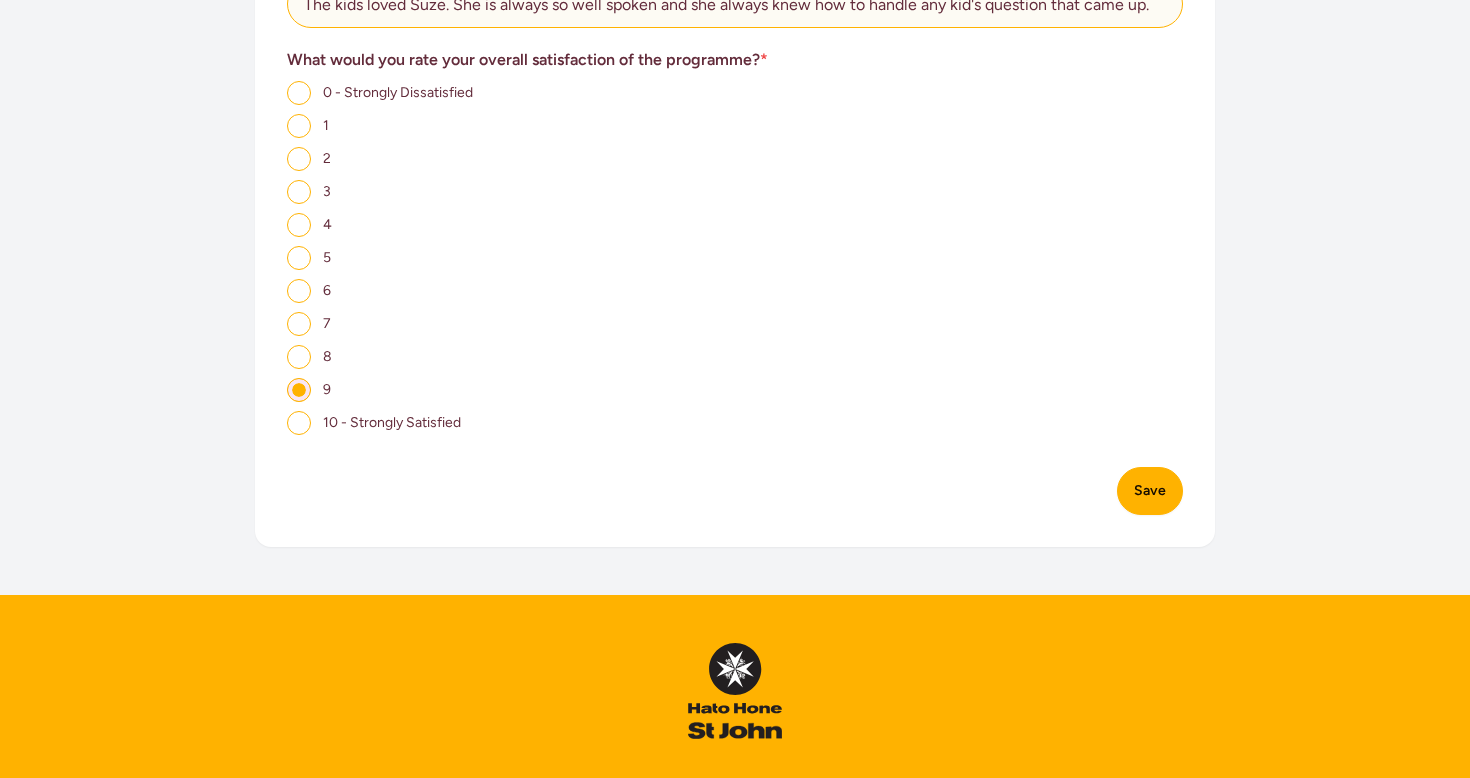 scroll, scrollTop: 1479, scrollLeft: 0, axis: vertical 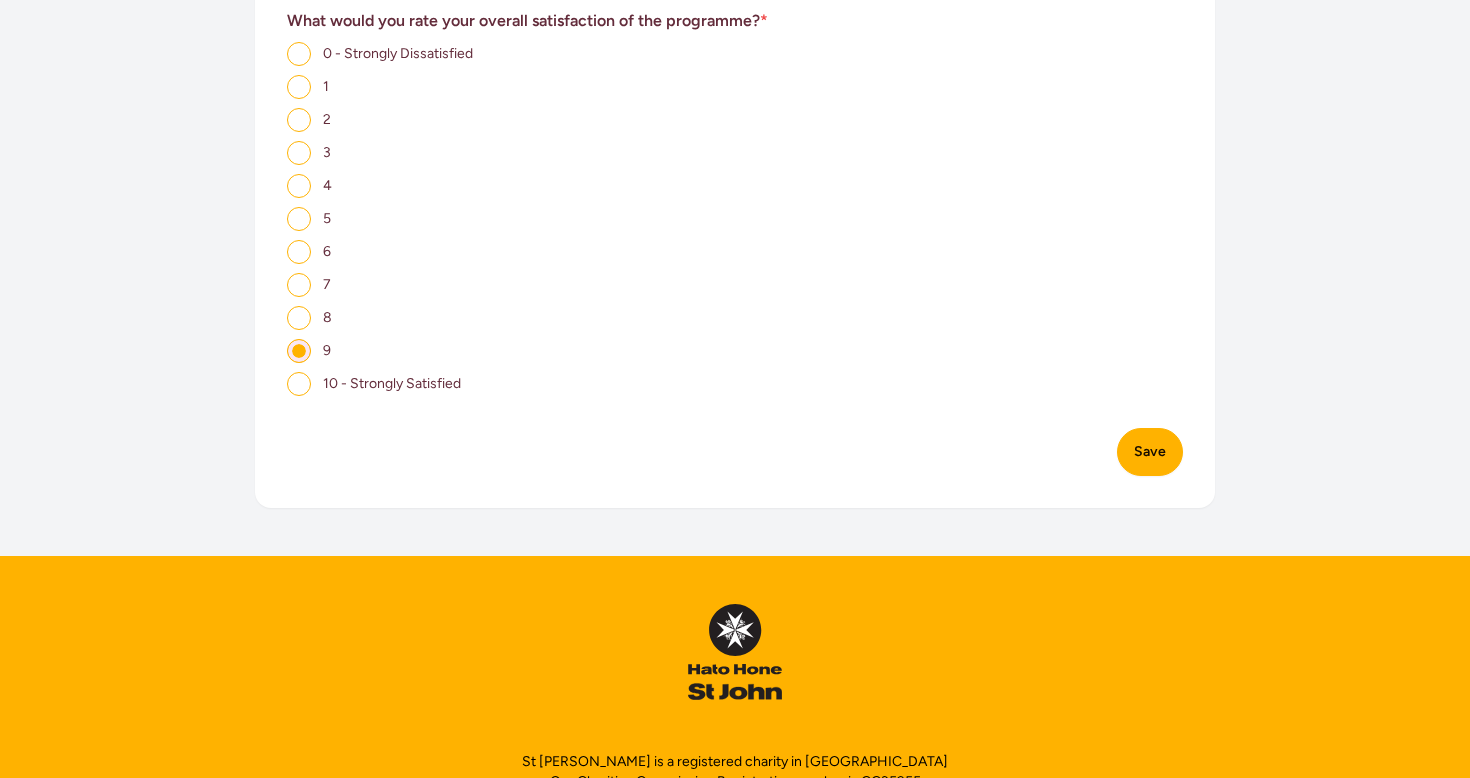 type on "Yes, all were great." 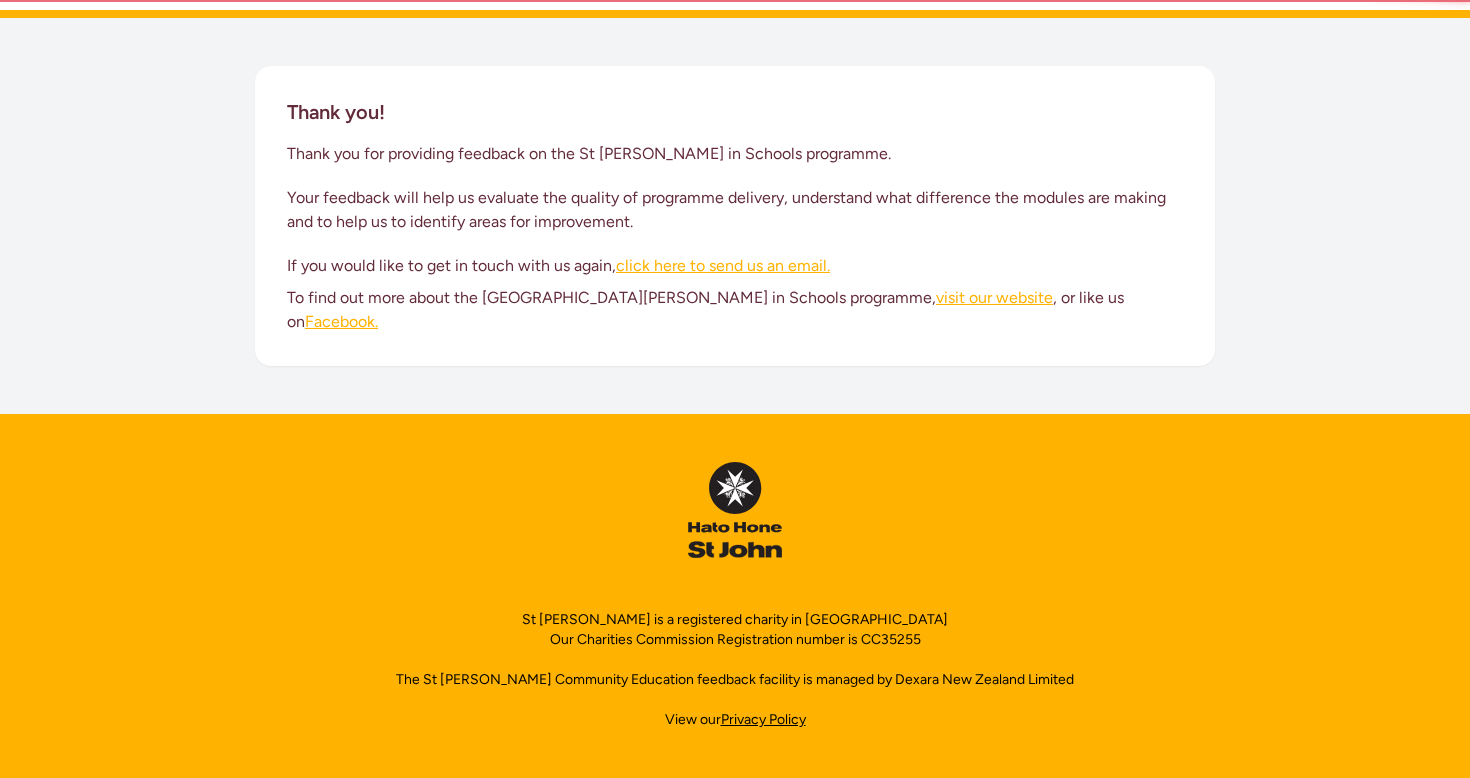 scroll, scrollTop: 0, scrollLeft: 0, axis: both 